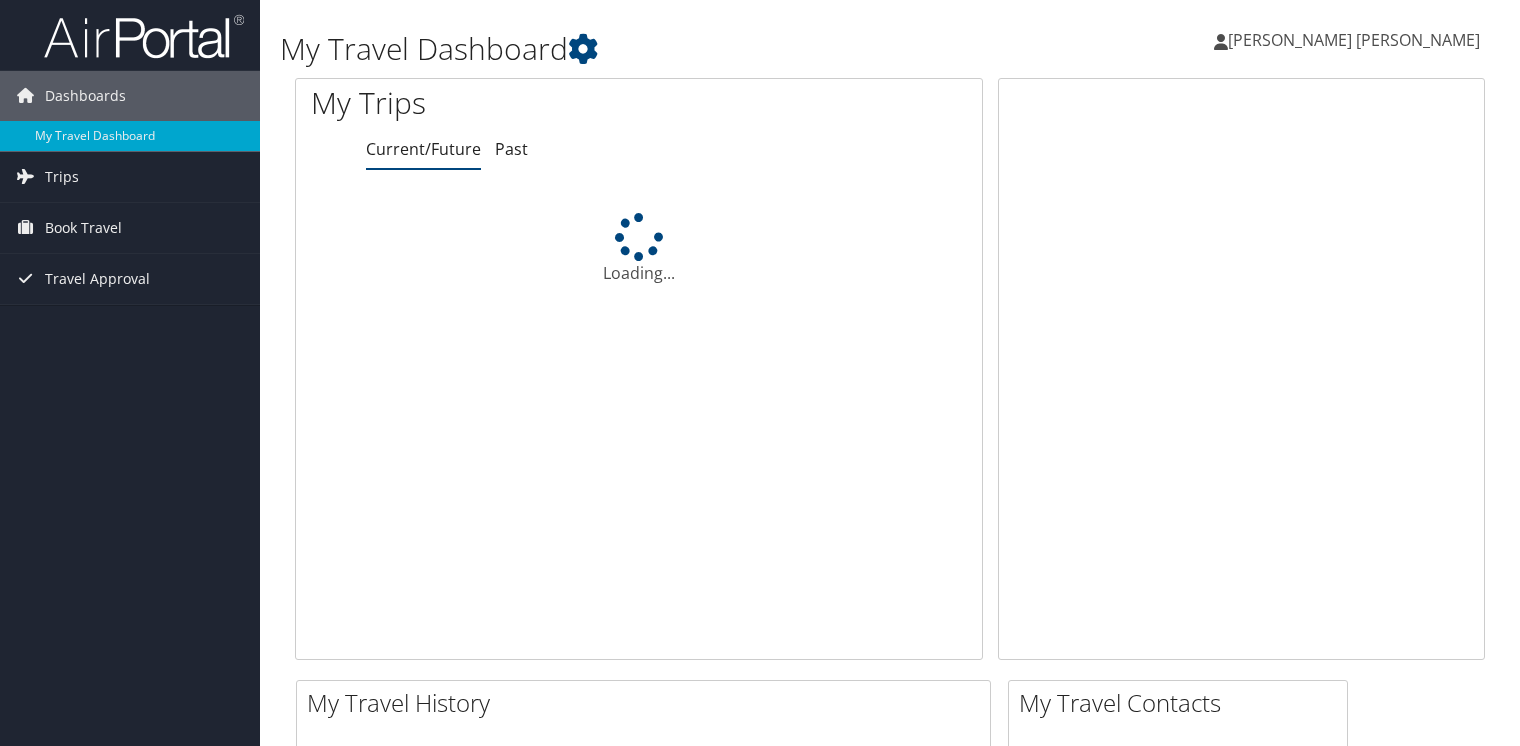 scroll, scrollTop: 0, scrollLeft: 0, axis: both 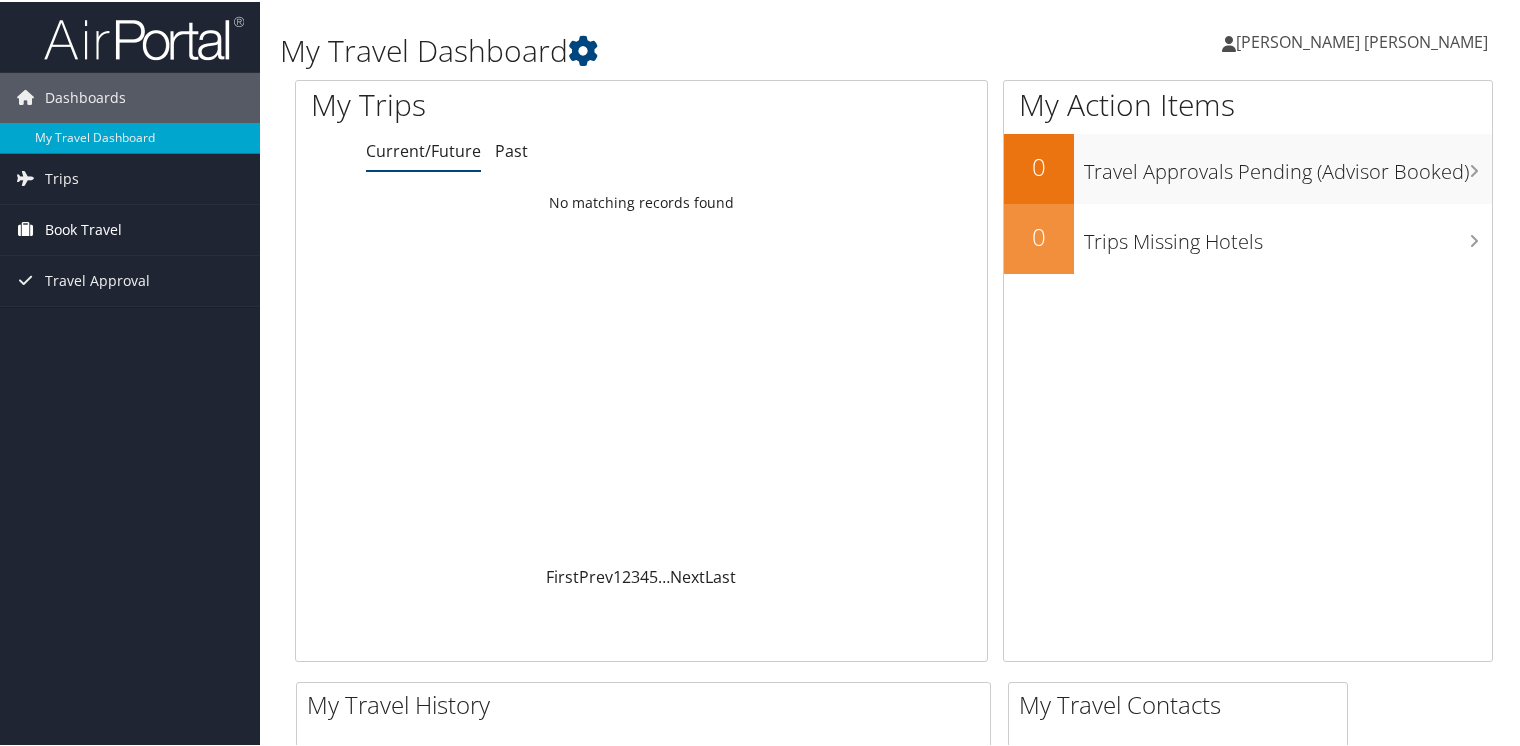 click on "Book Travel" at bounding box center (83, 228) 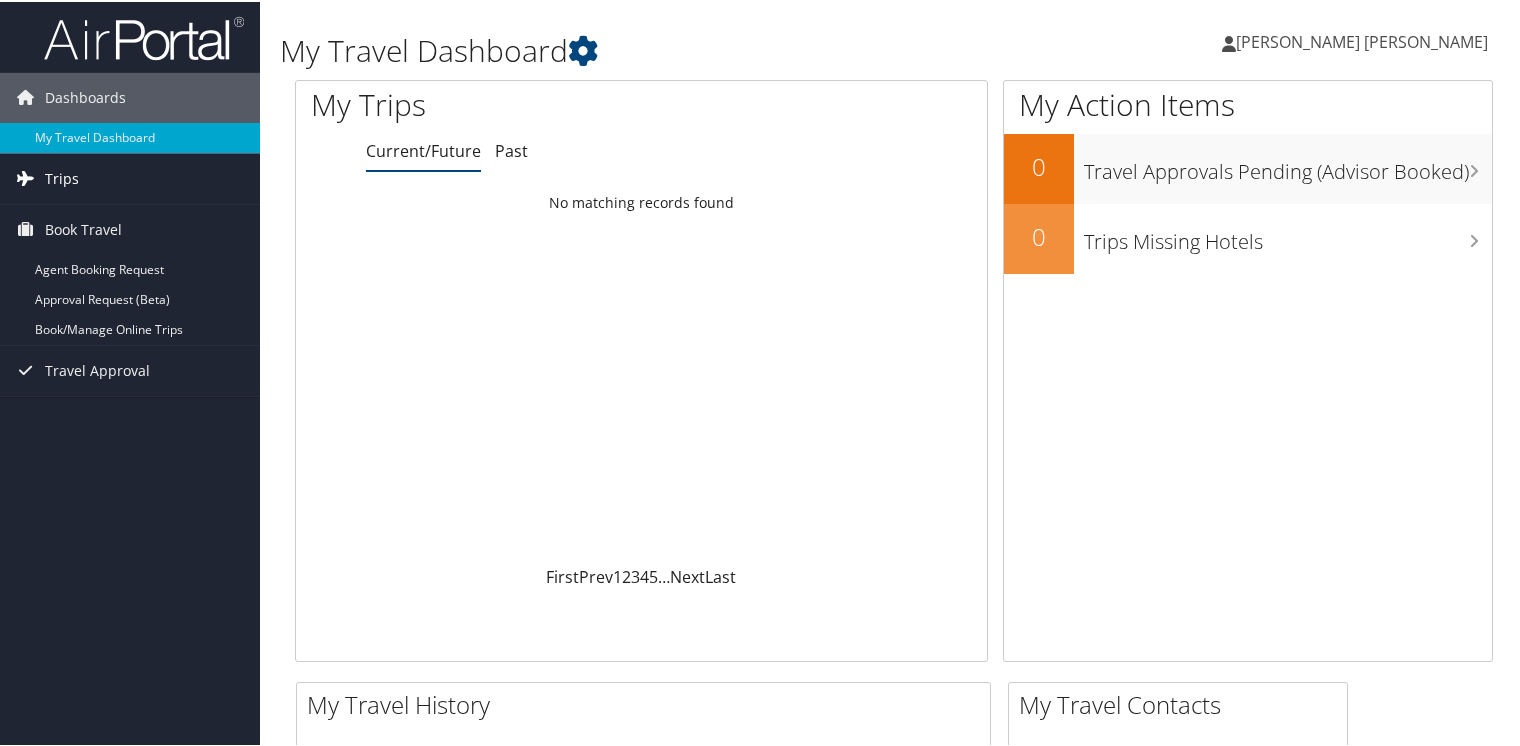 click on "Trips" at bounding box center (62, 177) 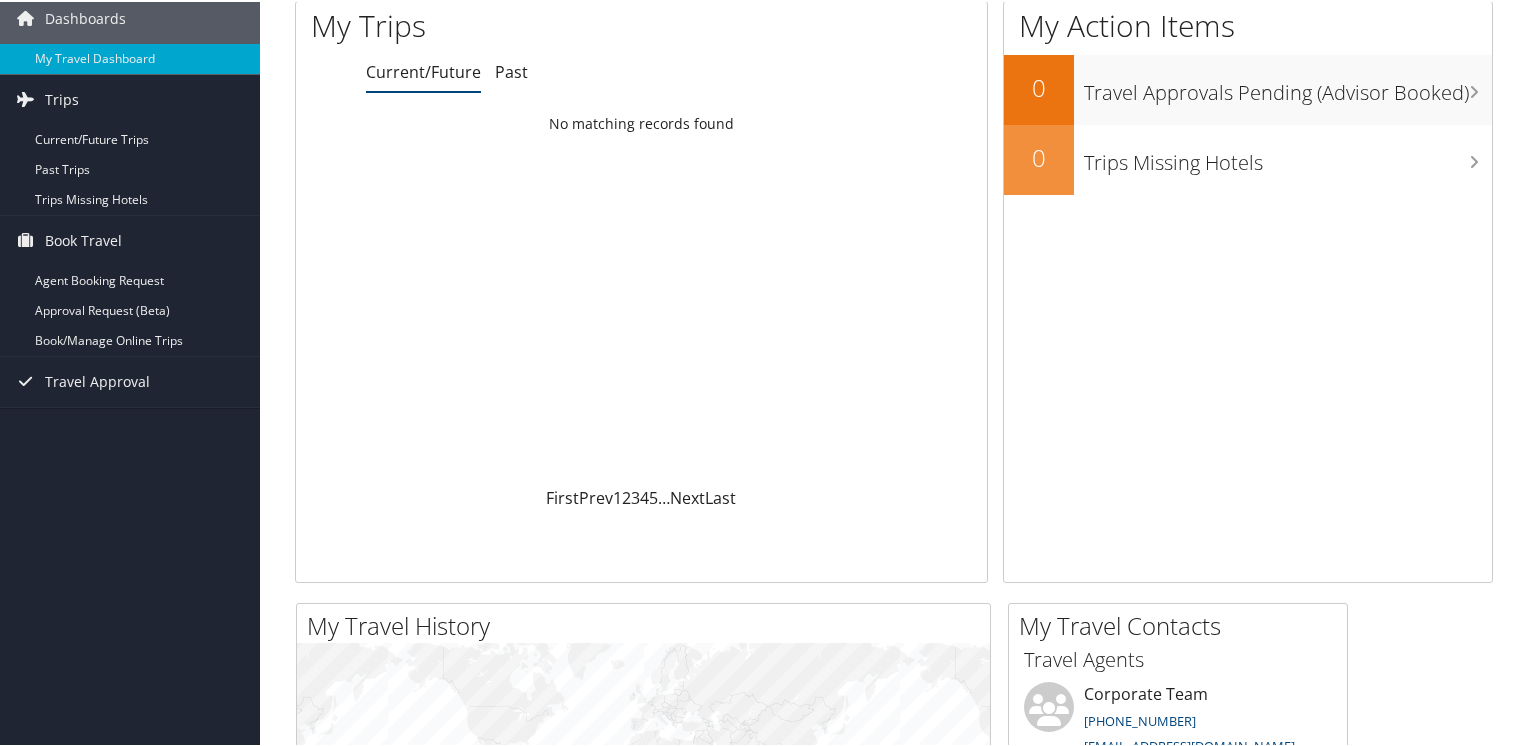 scroll, scrollTop: 0, scrollLeft: 0, axis: both 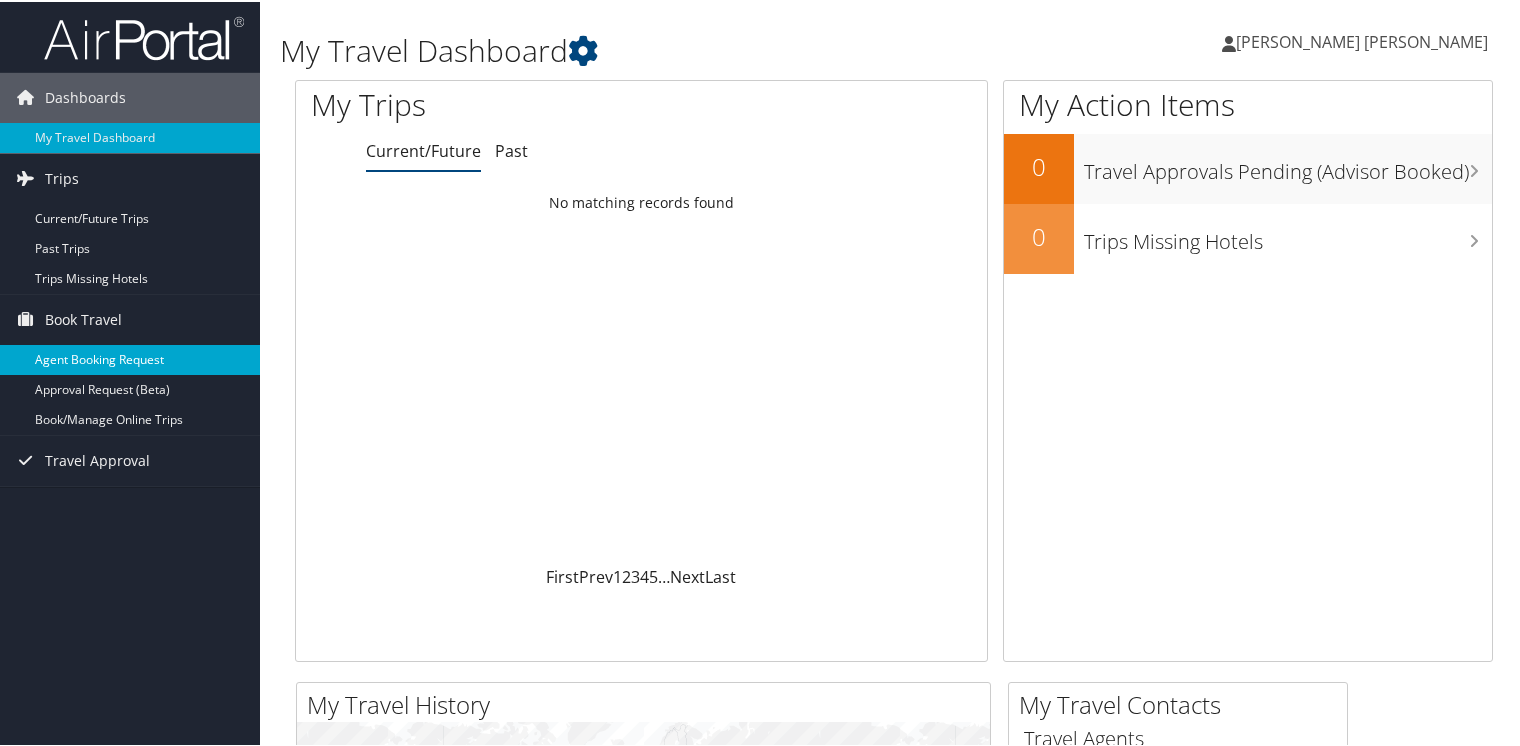 click on "Agent Booking Request" at bounding box center (130, 358) 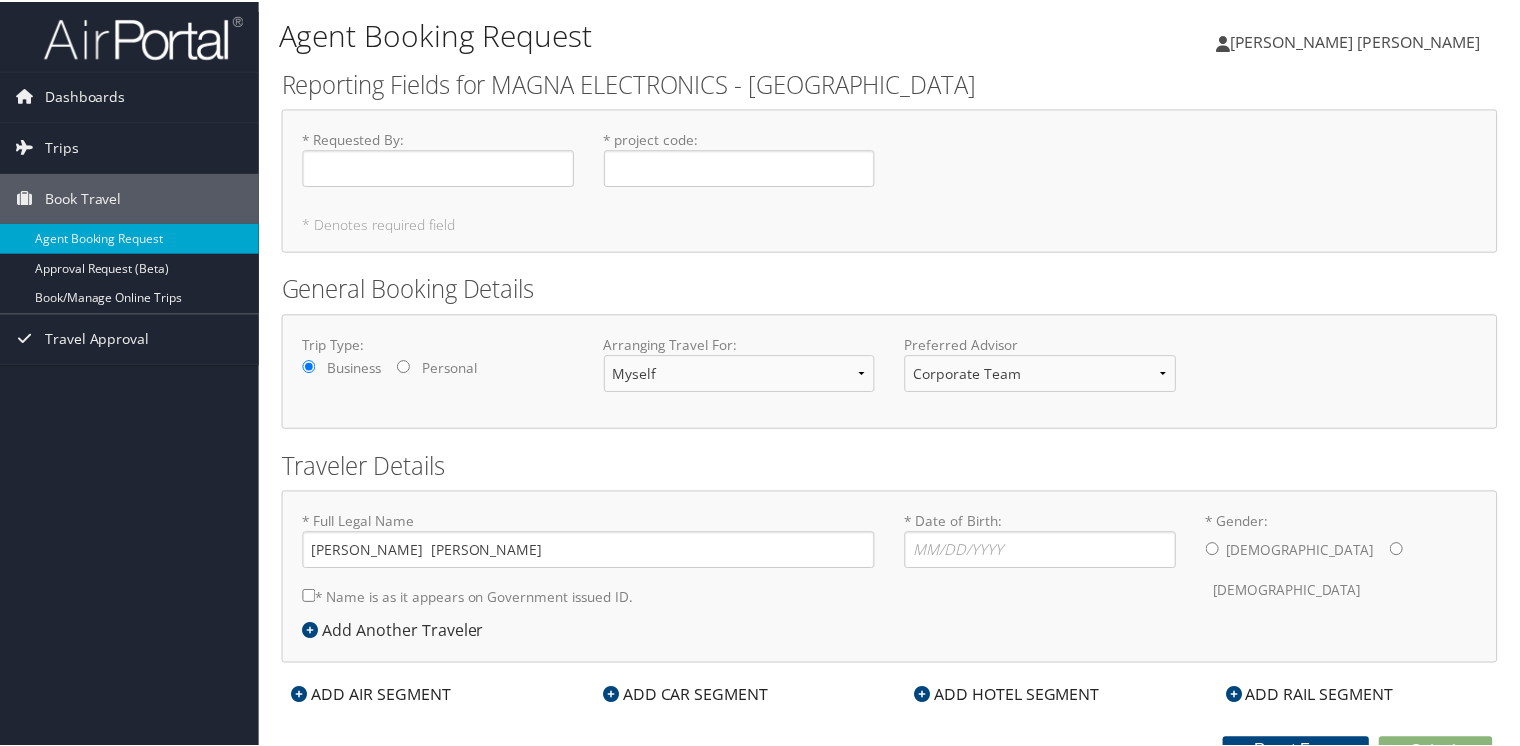 scroll, scrollTop: 0, scrollLeft: 0, axis: both 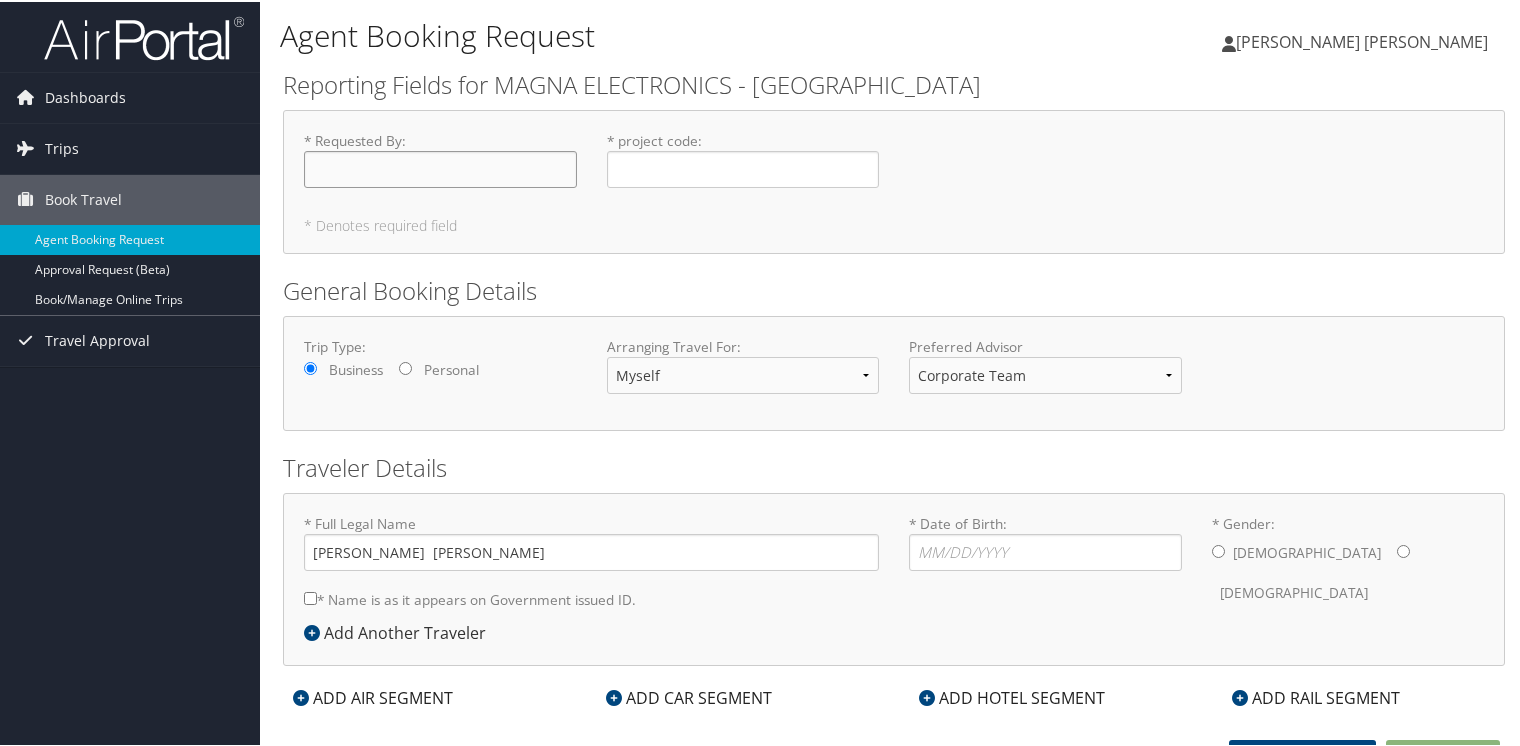 click on "*   Requested By : Required" at bounding box center [440, 167] 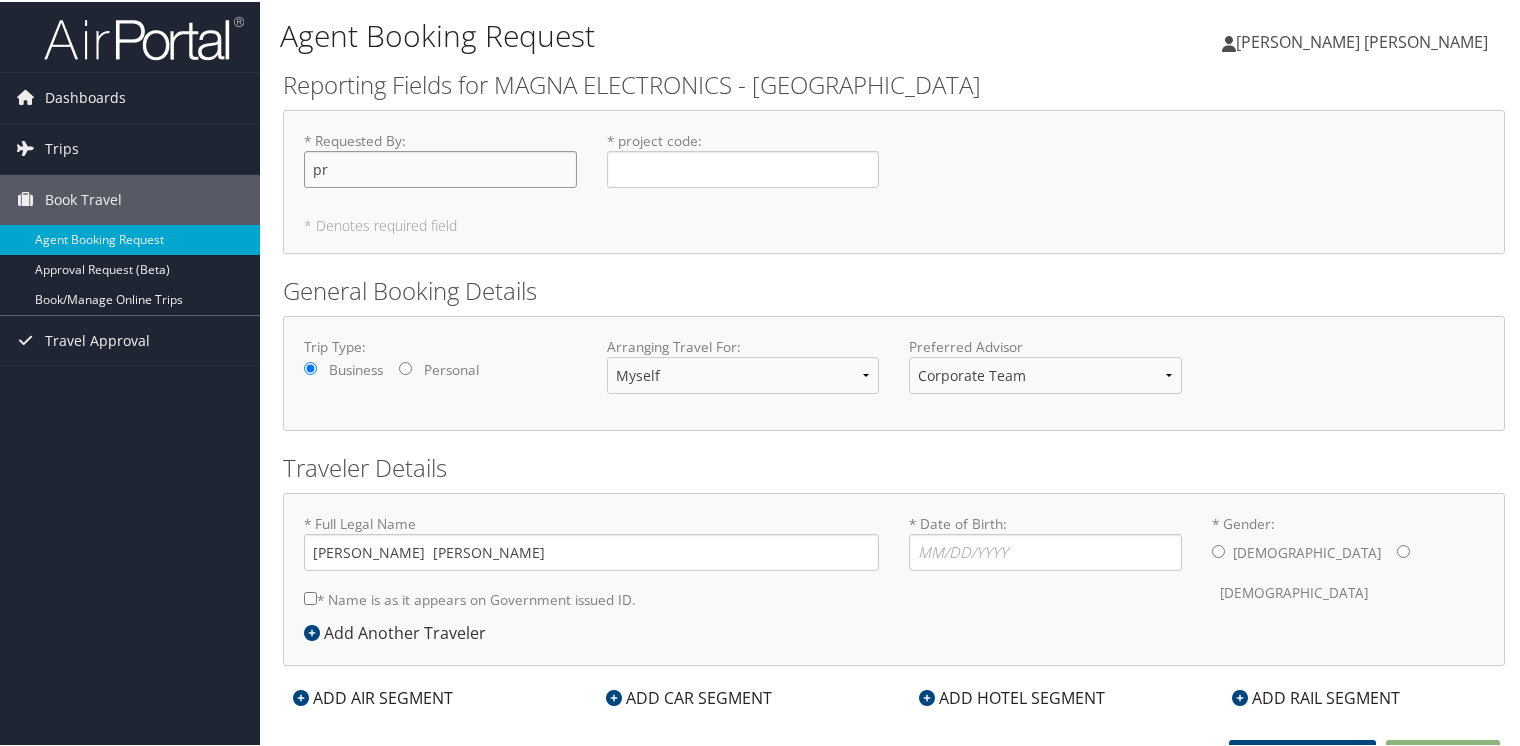 type on "p" 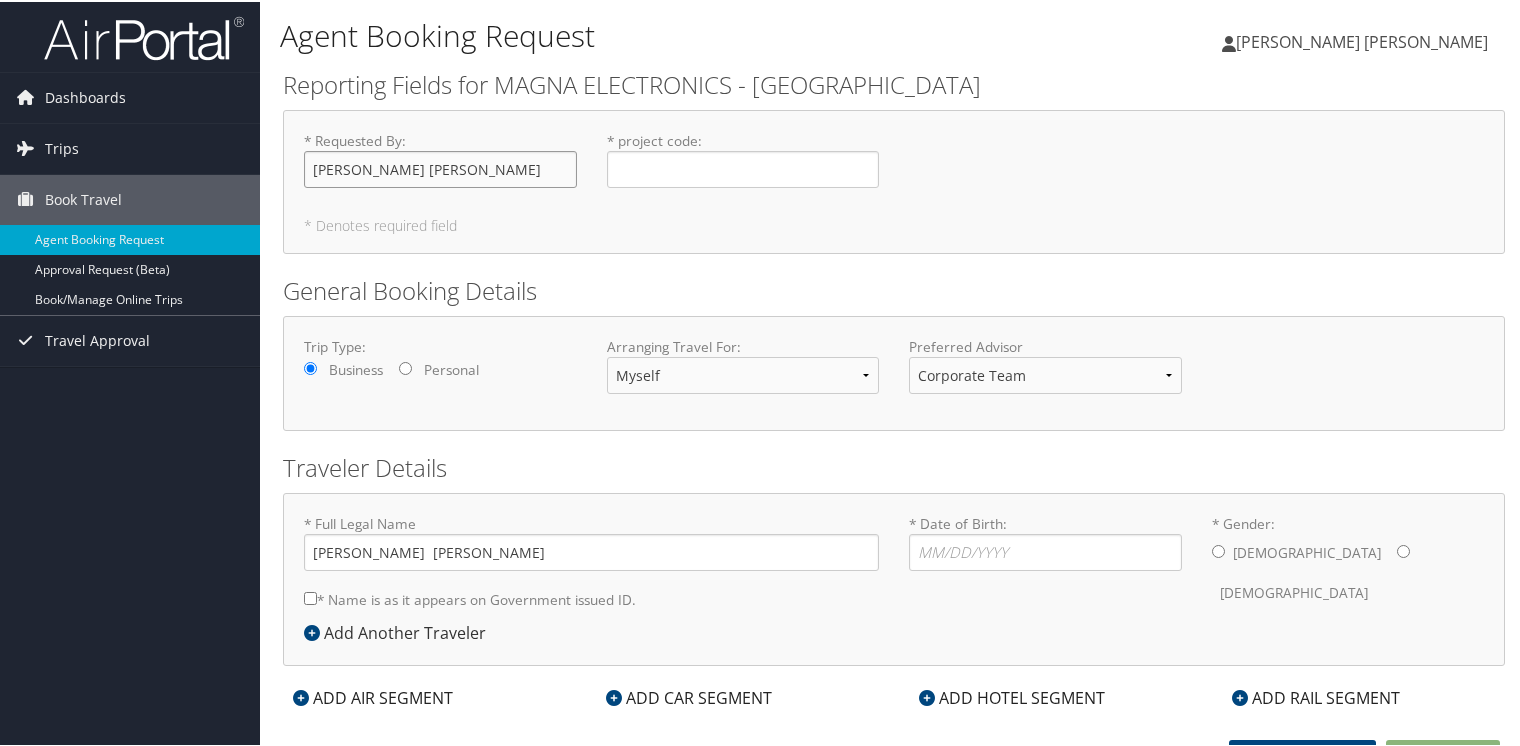 type on "Pradeep kumar Raikar" 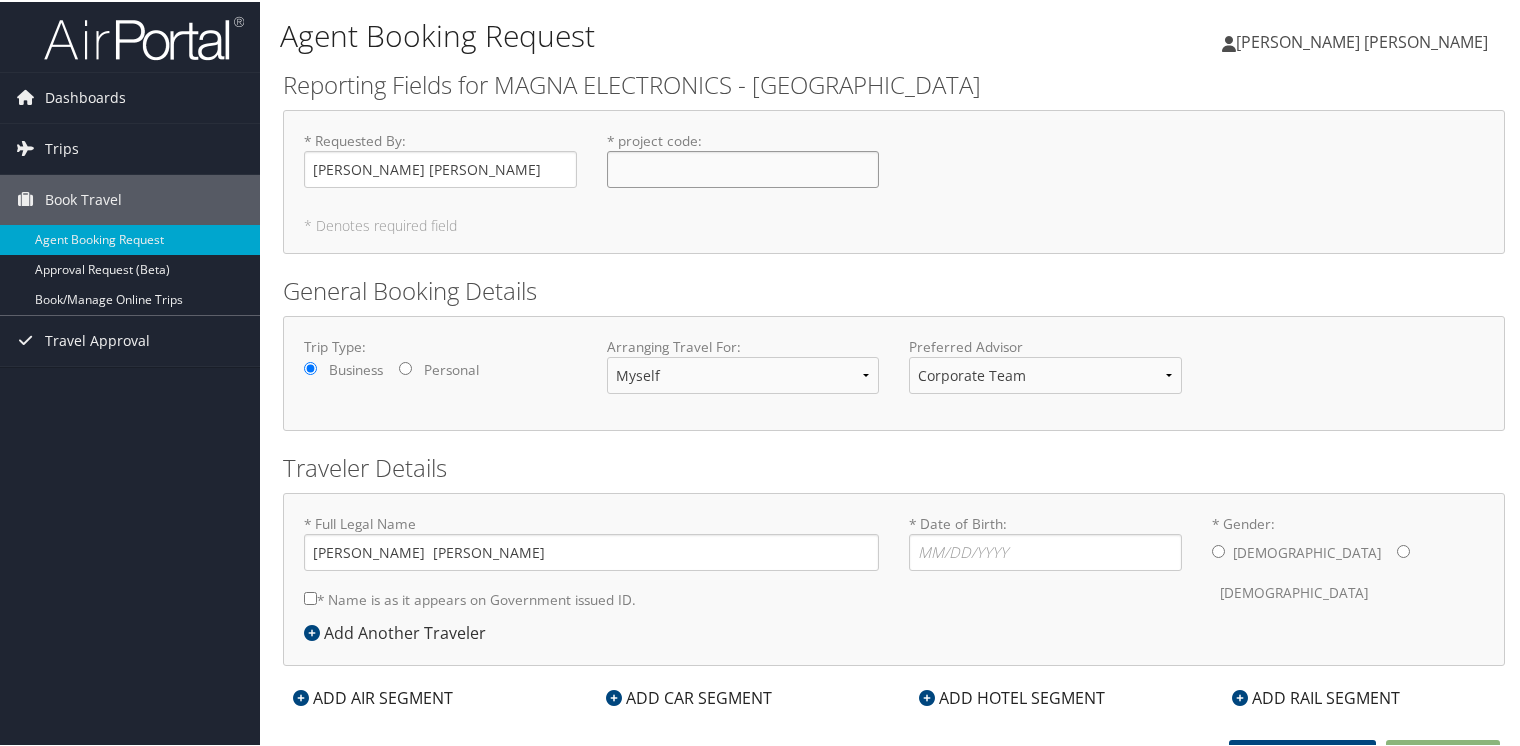 click on "*   project code : Required" at bounding box center (743, 167) 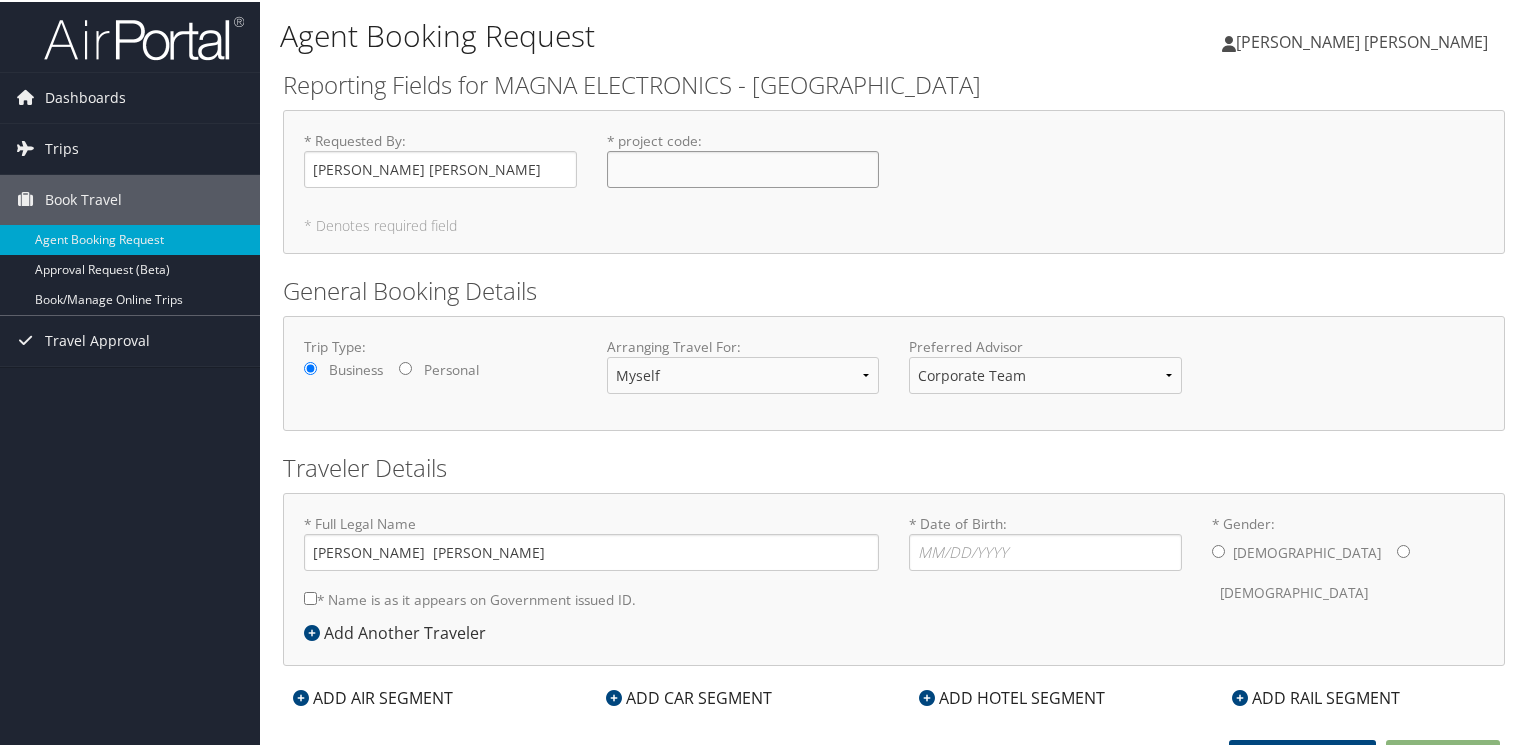 click on "*   project code : Required" at bounding box center (743, 167) 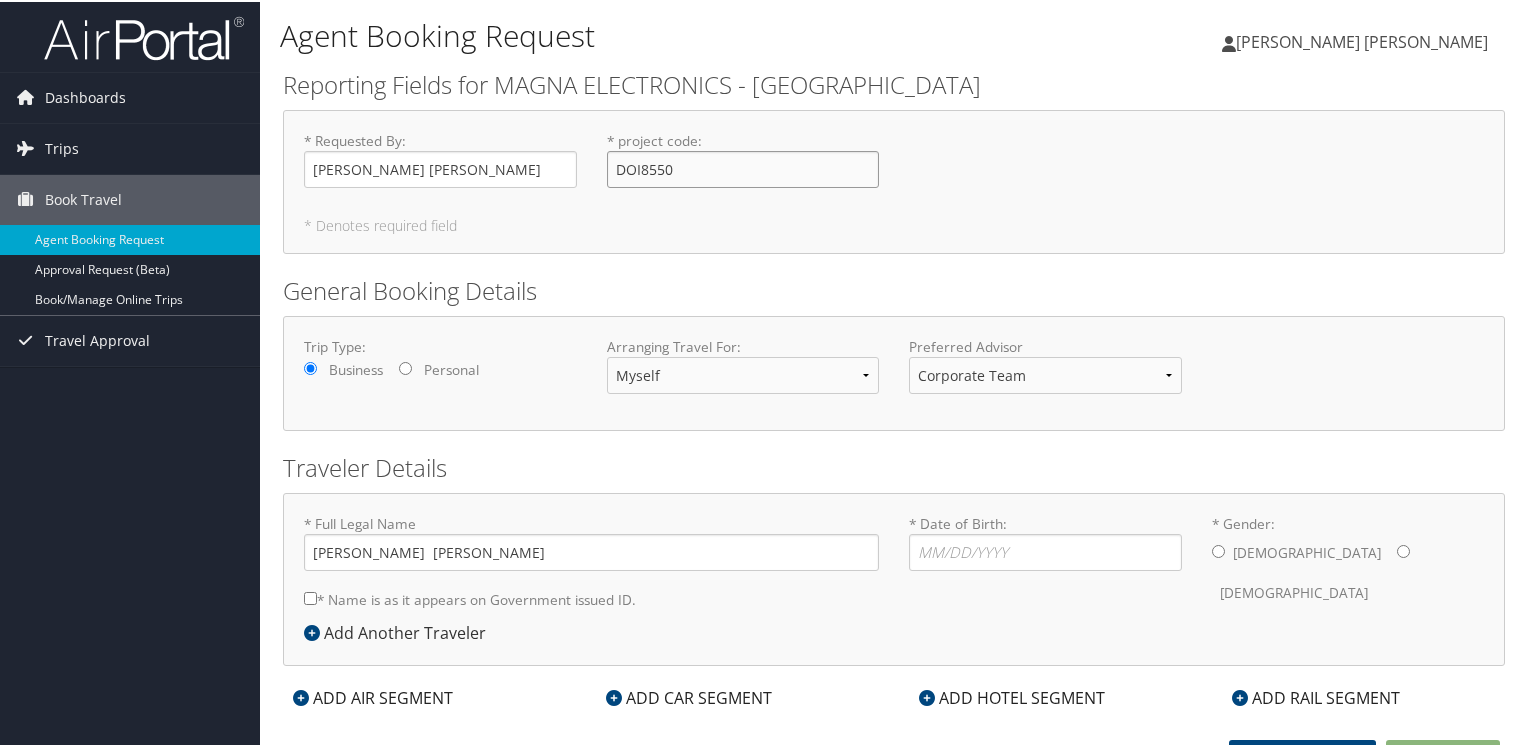 type on "DOI8550" 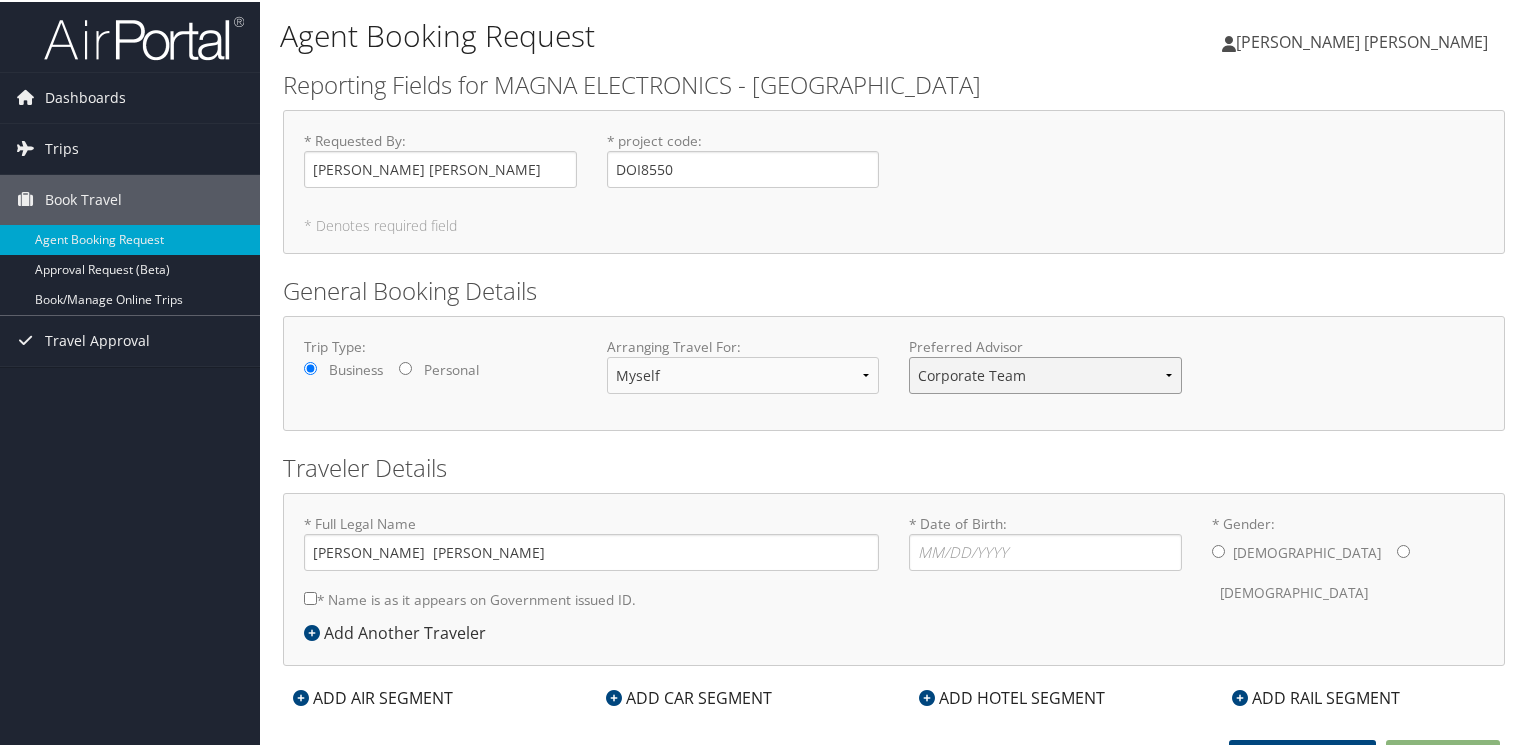 click on "Corporate Team  Christopherson Advisor Team" at bounding box center [1045, 373] 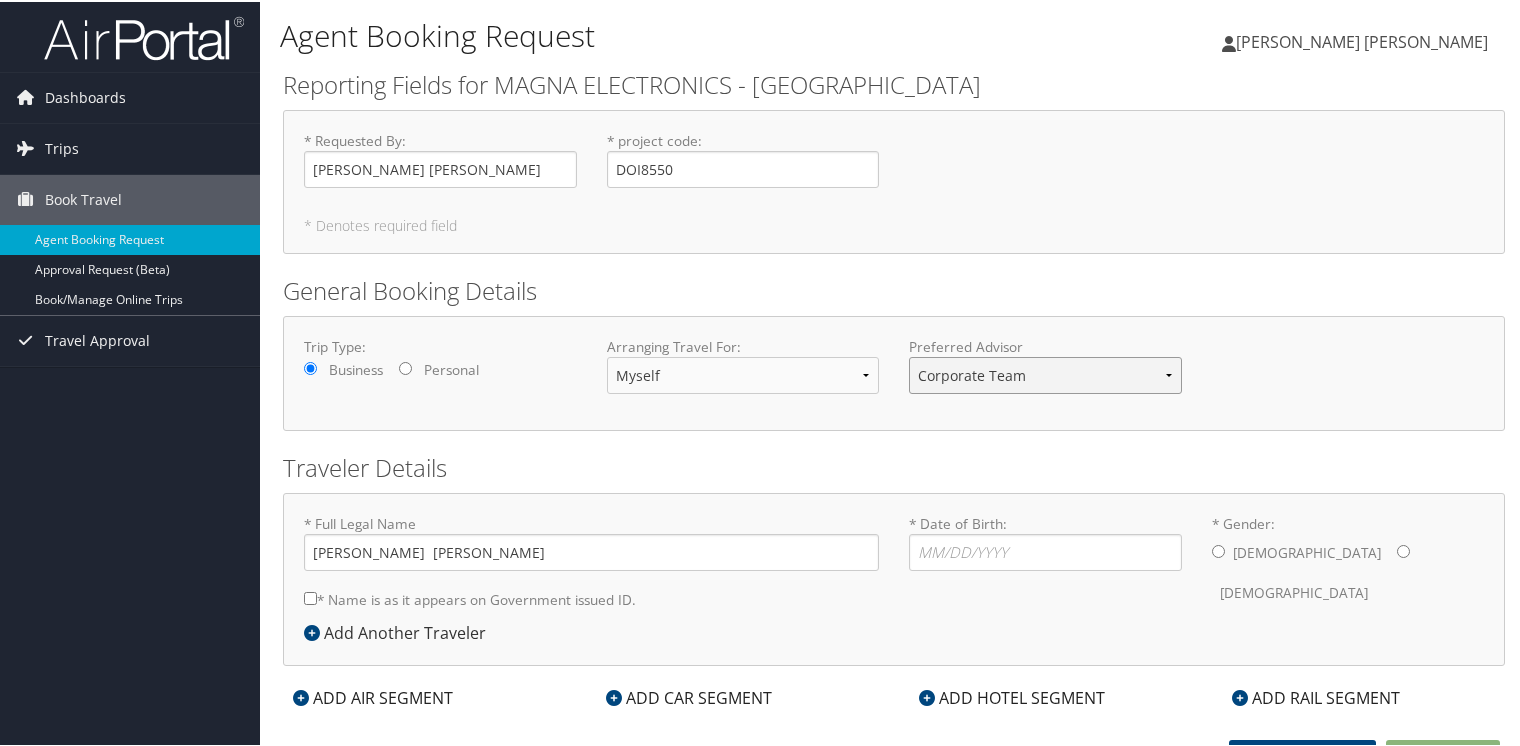 click on "Corporate Team  Christopherson Advisor Team" at bounding box center [1045, 373] 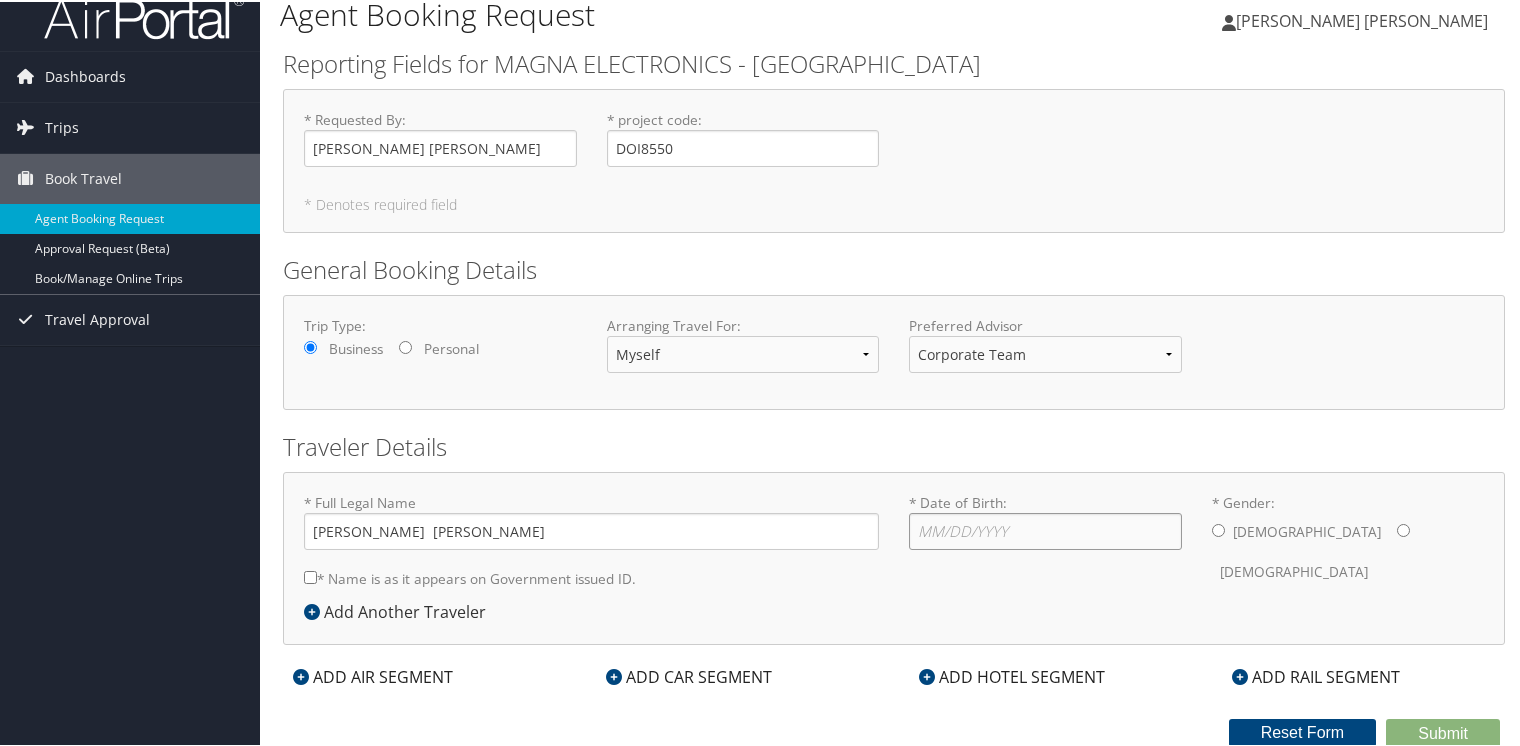 click on "* Date of Birth: Invalid Date" at bounding box center (1045, 529) 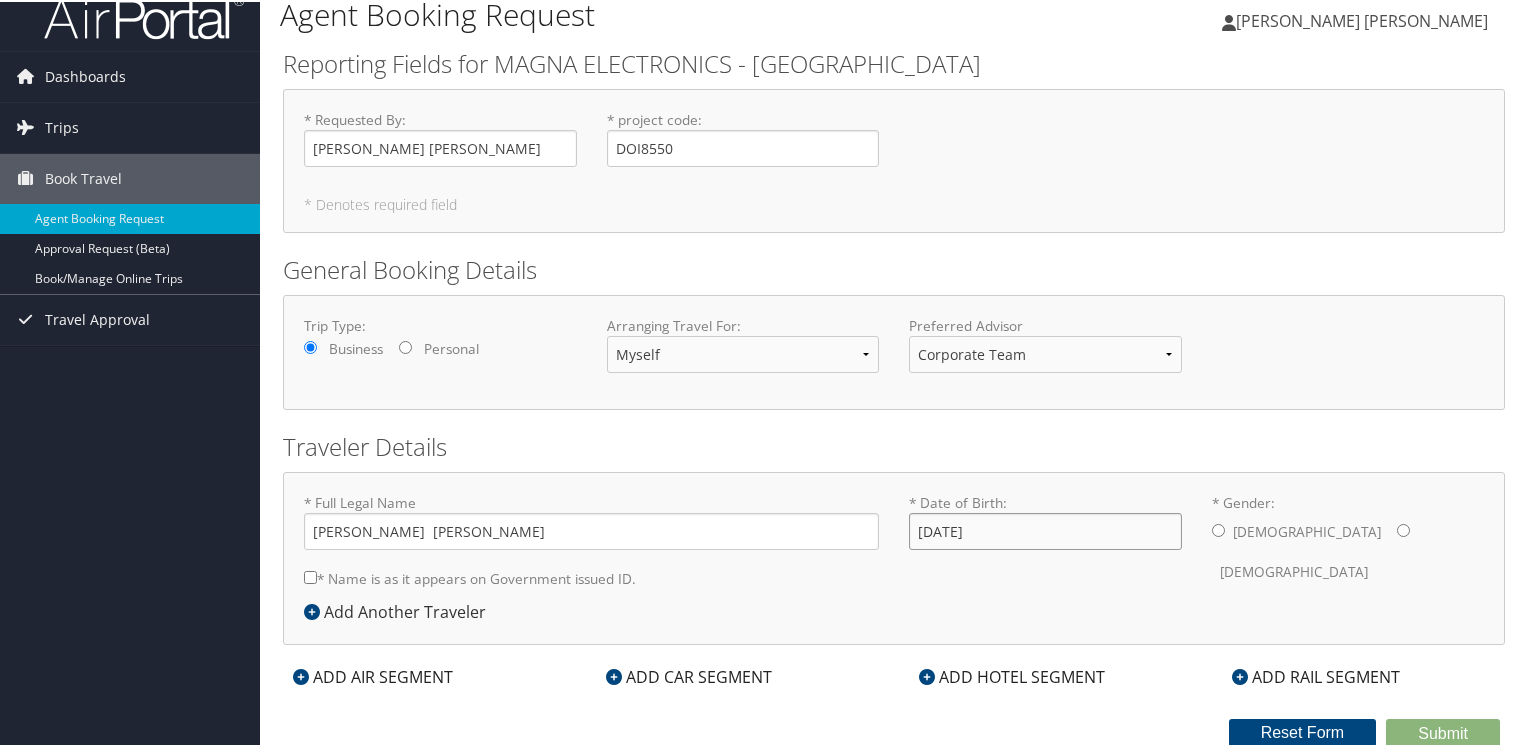 type on "06/10/1981" 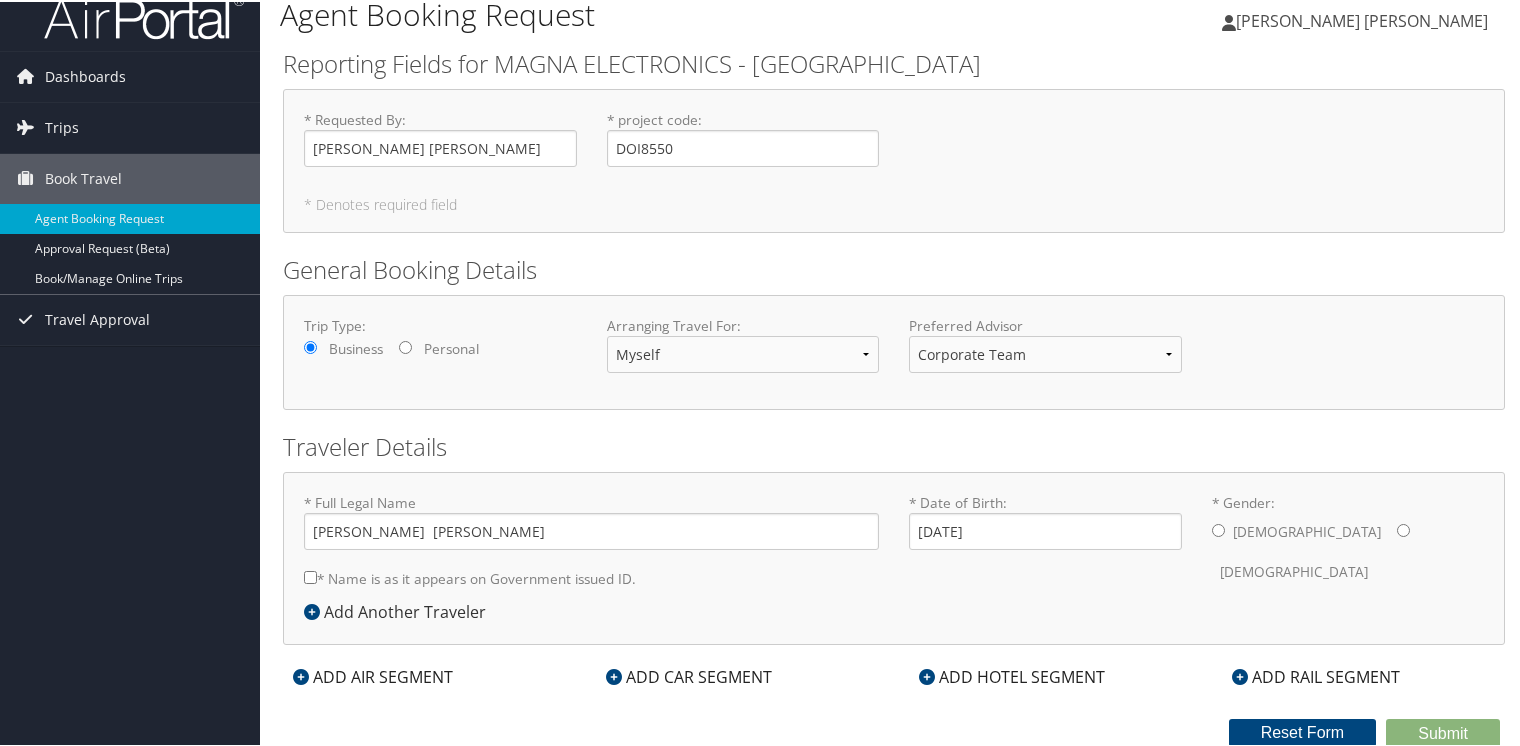 click on "Male Female" at bounding box center (1348, 550) 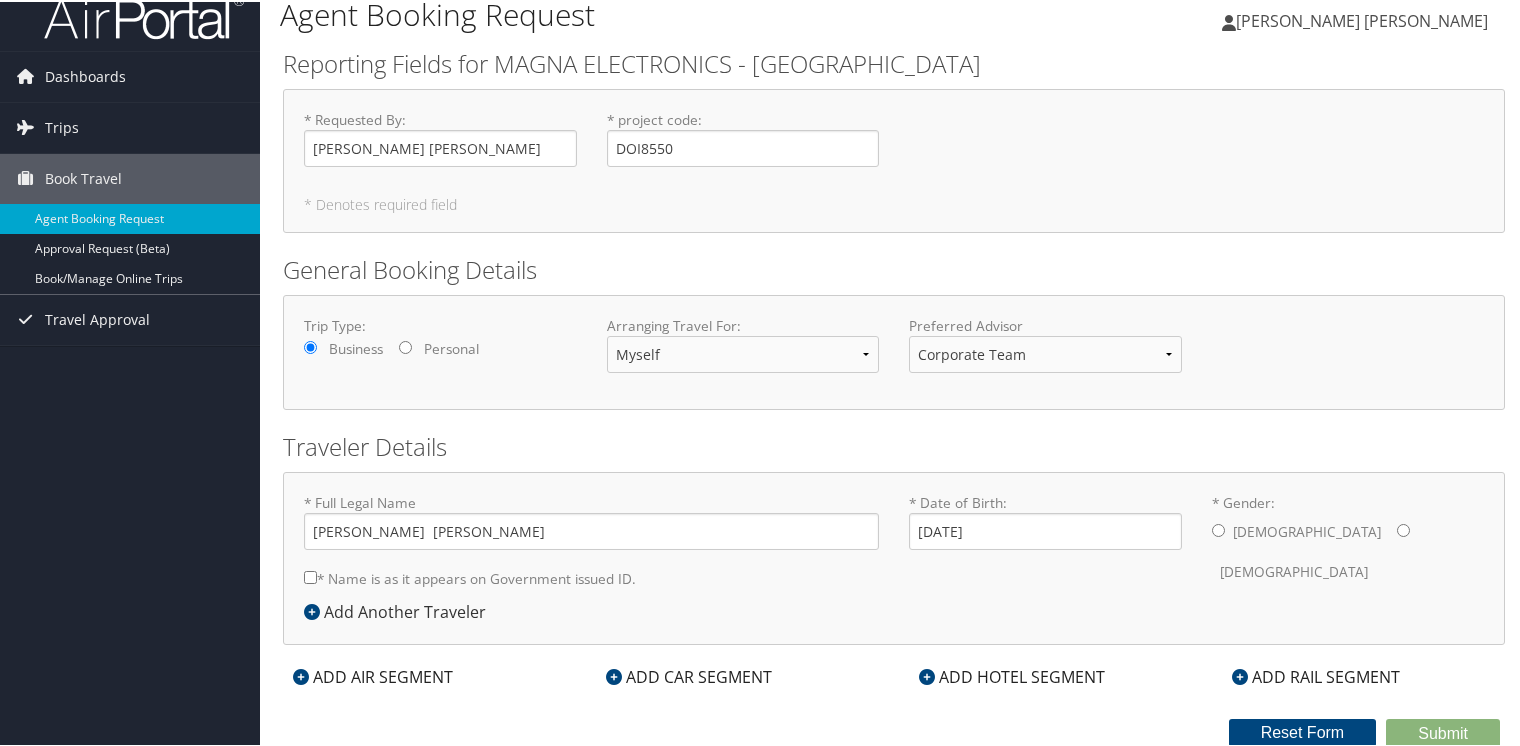 click on "* Gender:  Male Female" at bounding box center (1218, 528) 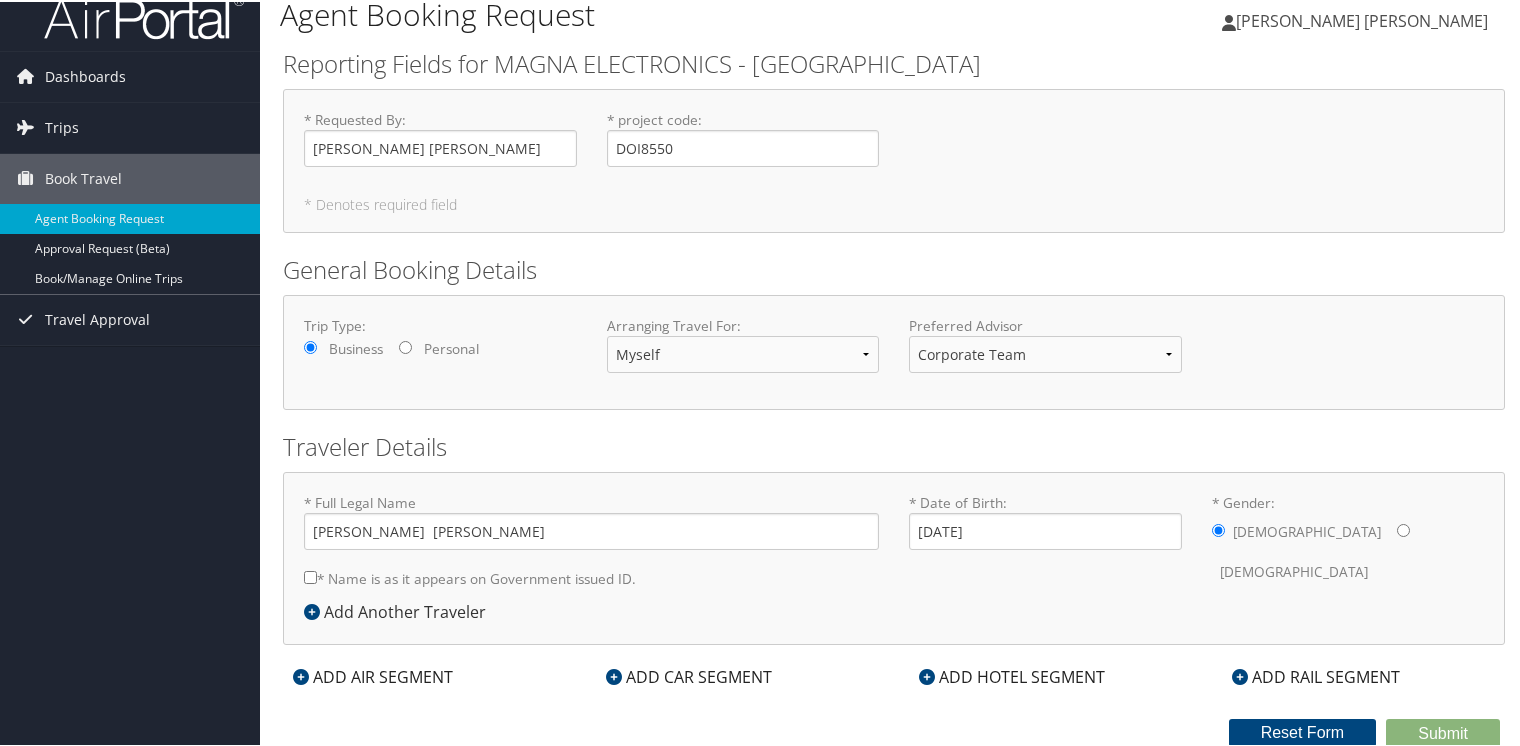 scroll, scrollTop: 0, scrollLeft: 0, axis: both 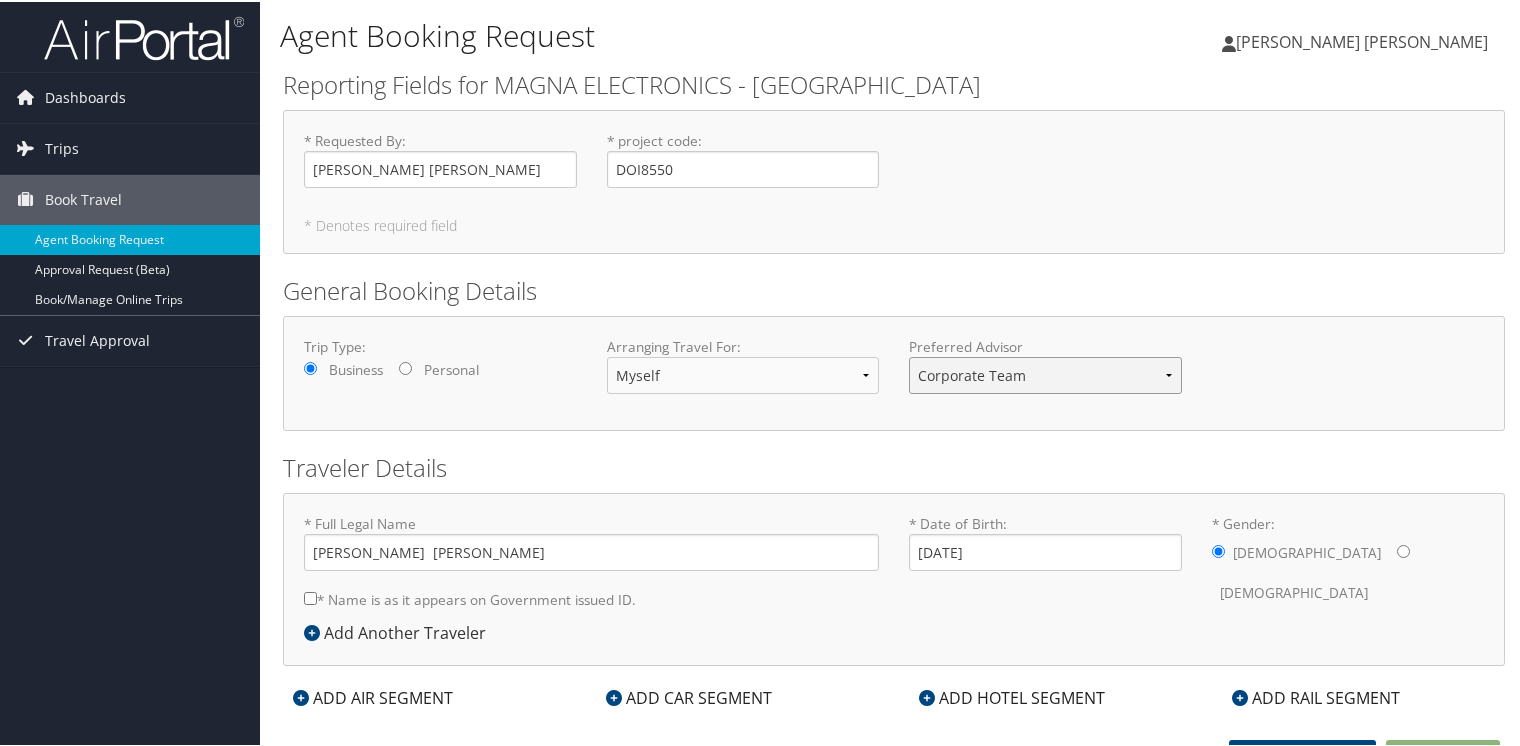 click on "Corporate Team  Christopherson Advisor Team" at bounding box center [1045, 373] 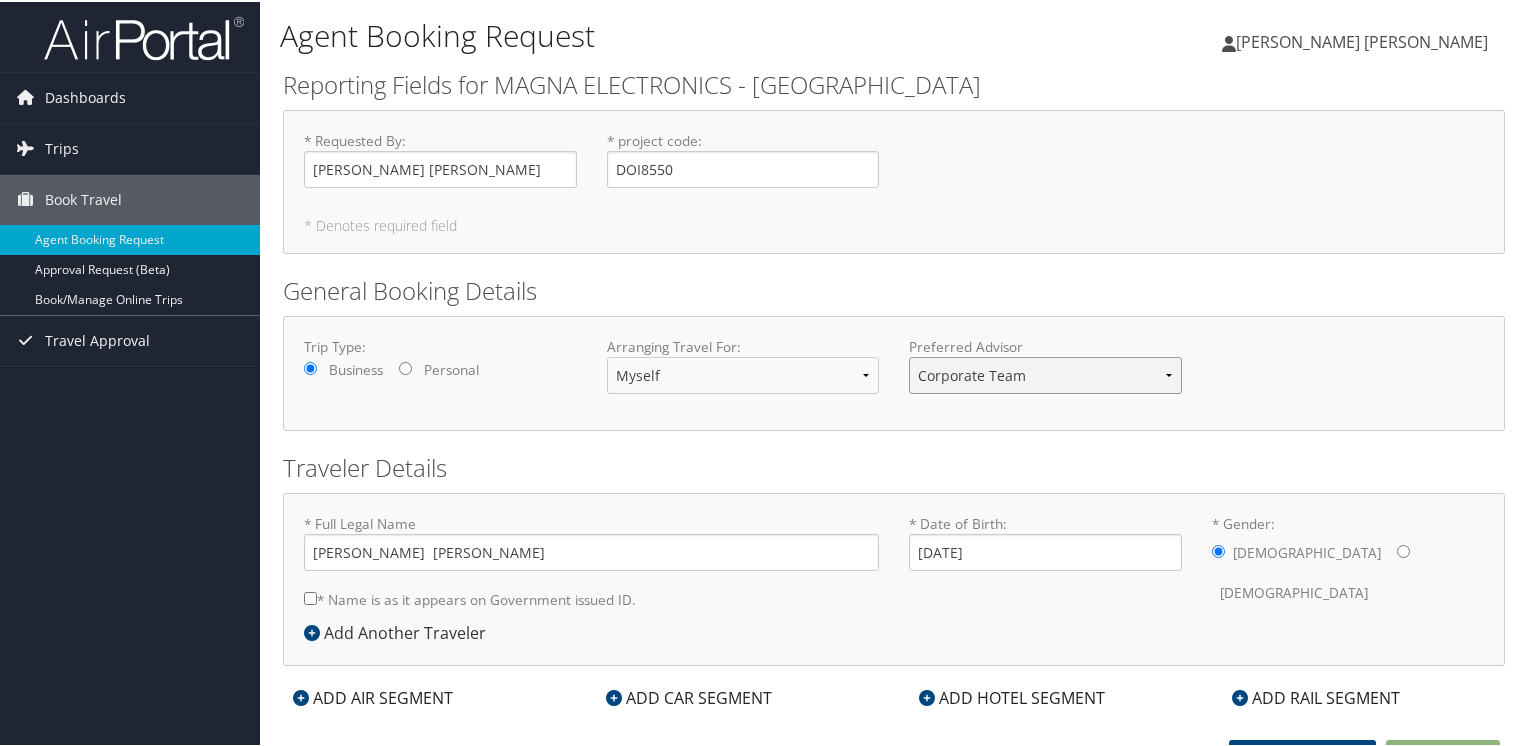 select on "bookings@cbtravel.com" 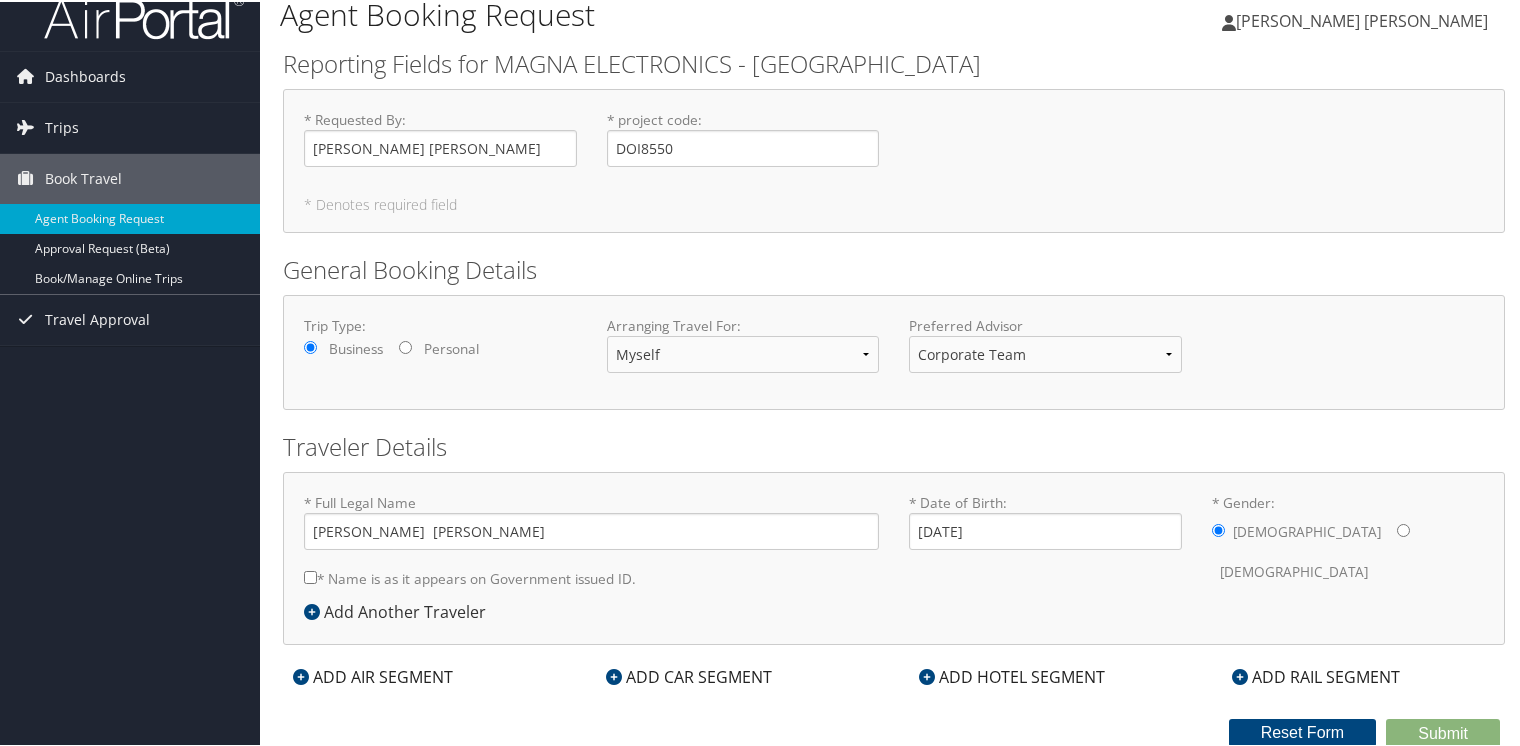 click on "ADD HOTEL SEGMENT" at bounding box center [1012, 675] 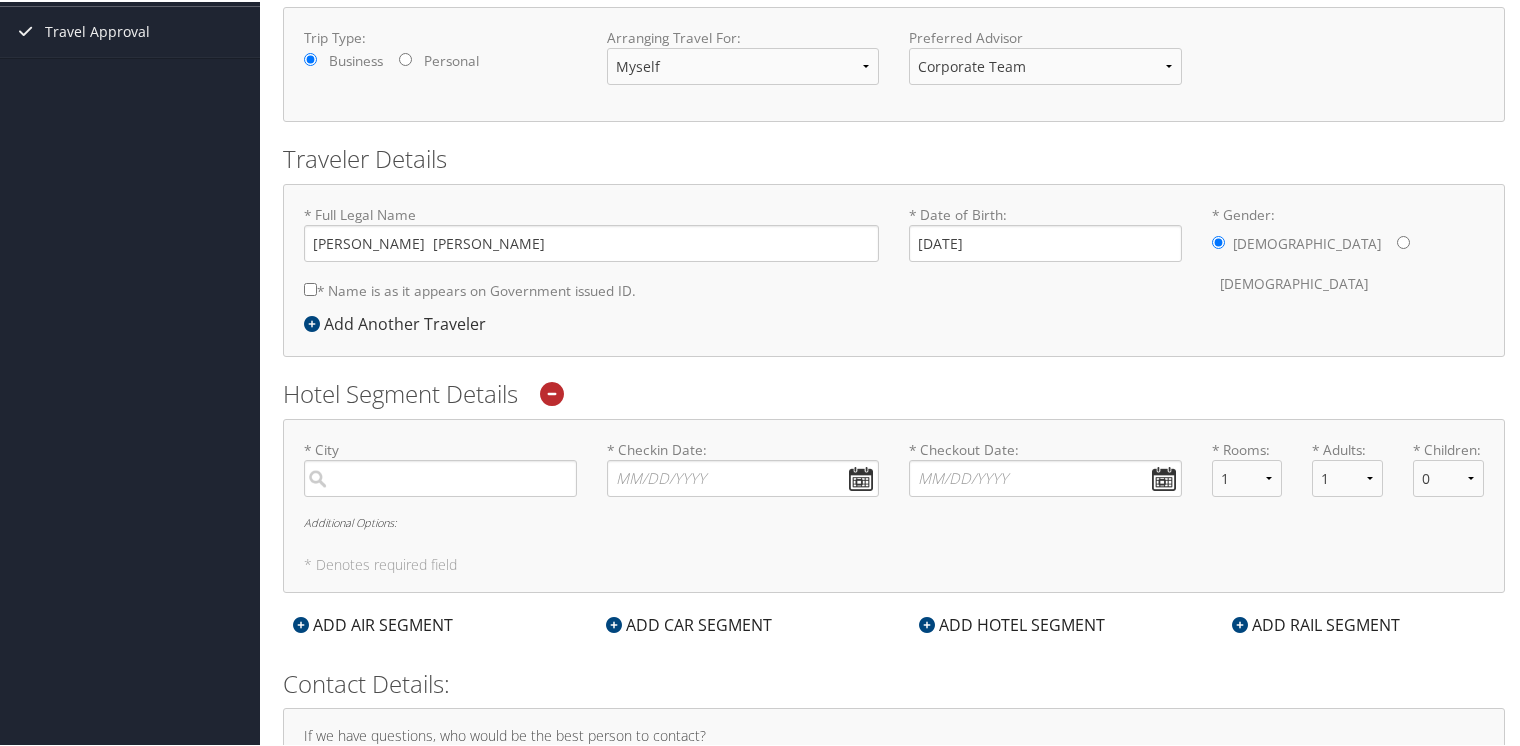 scroll, scrollTop: 298, scrollLeft: 0, axis: vertical 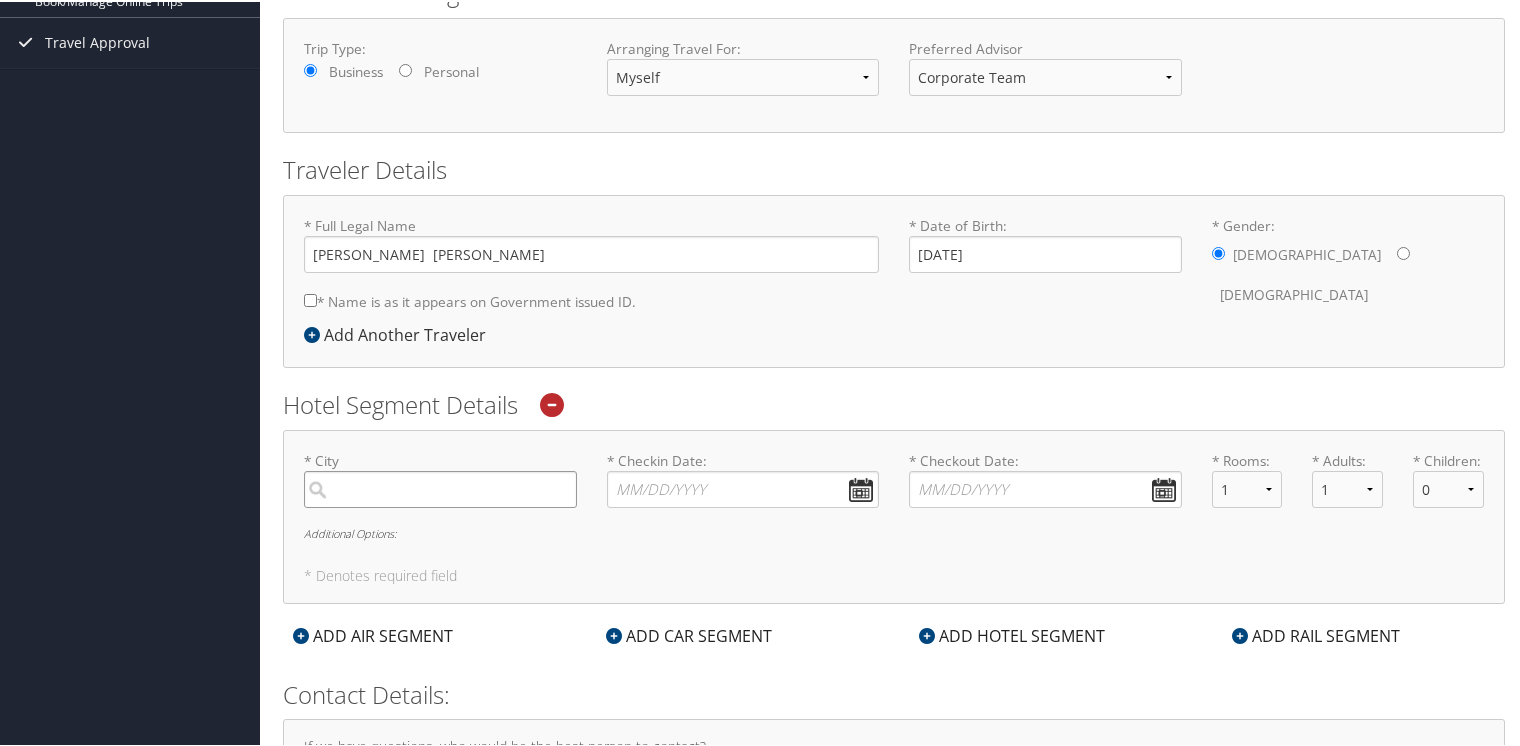 click at bounding box center [440, 487] 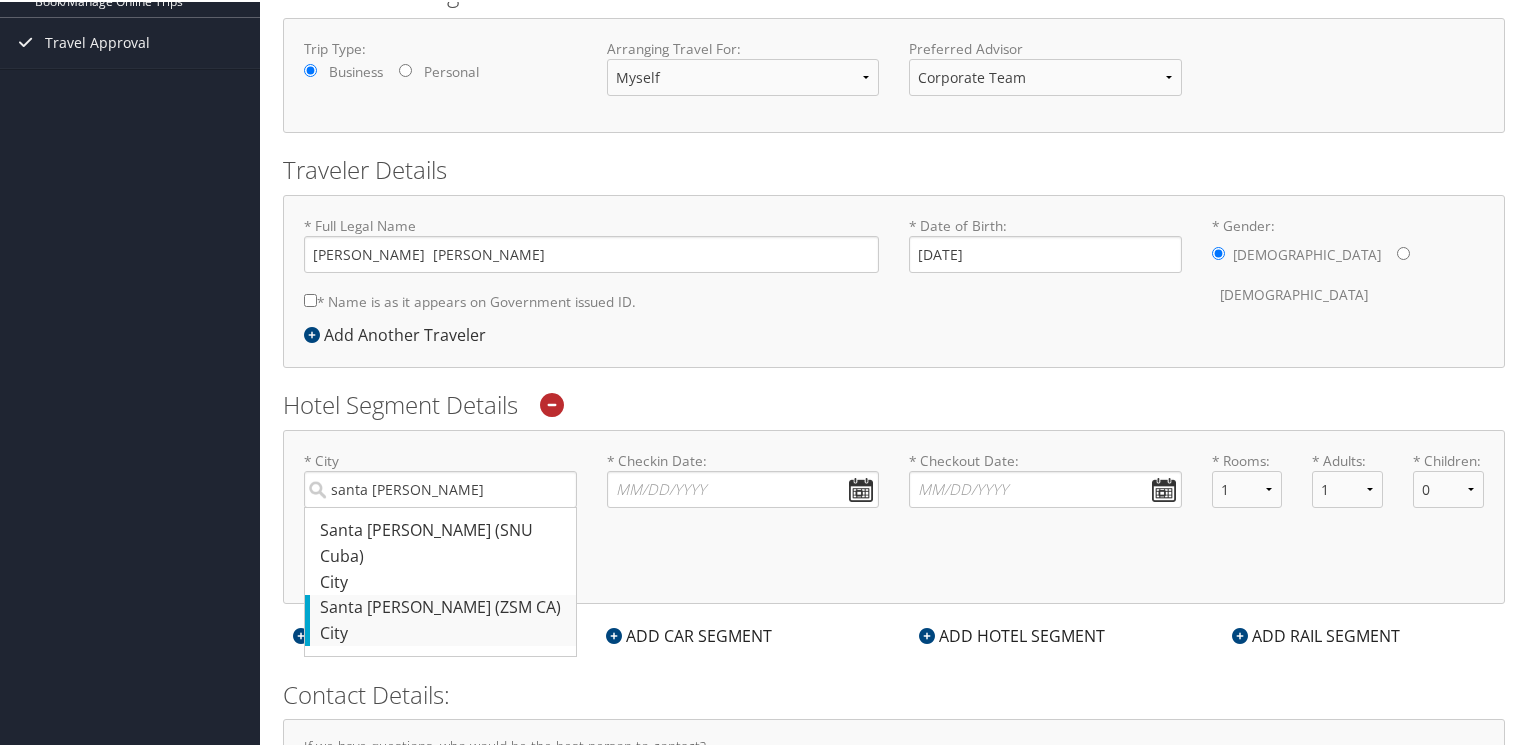 click on "City" at bounding box center (443, 632) 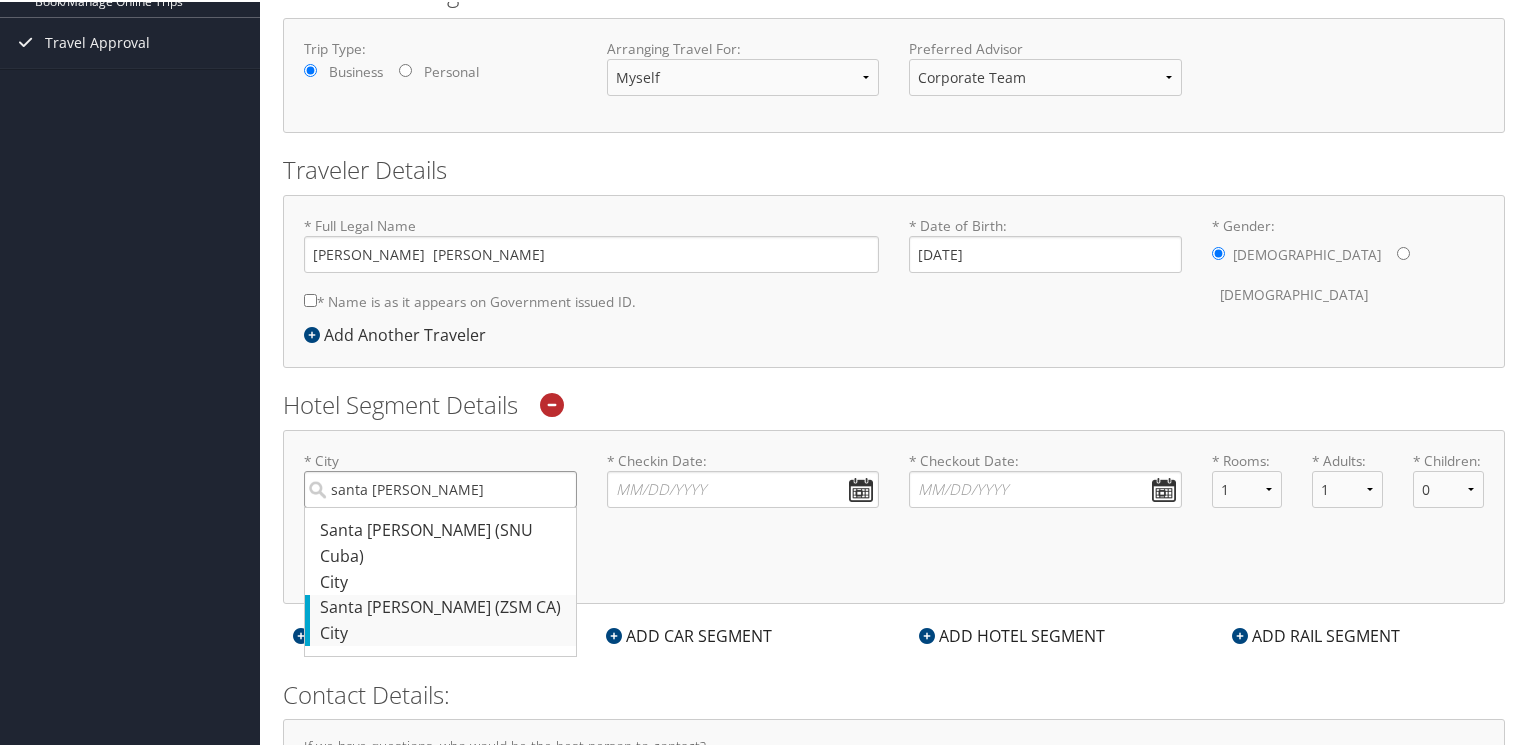 click on "santa clara" at bounding box center (440, 487) 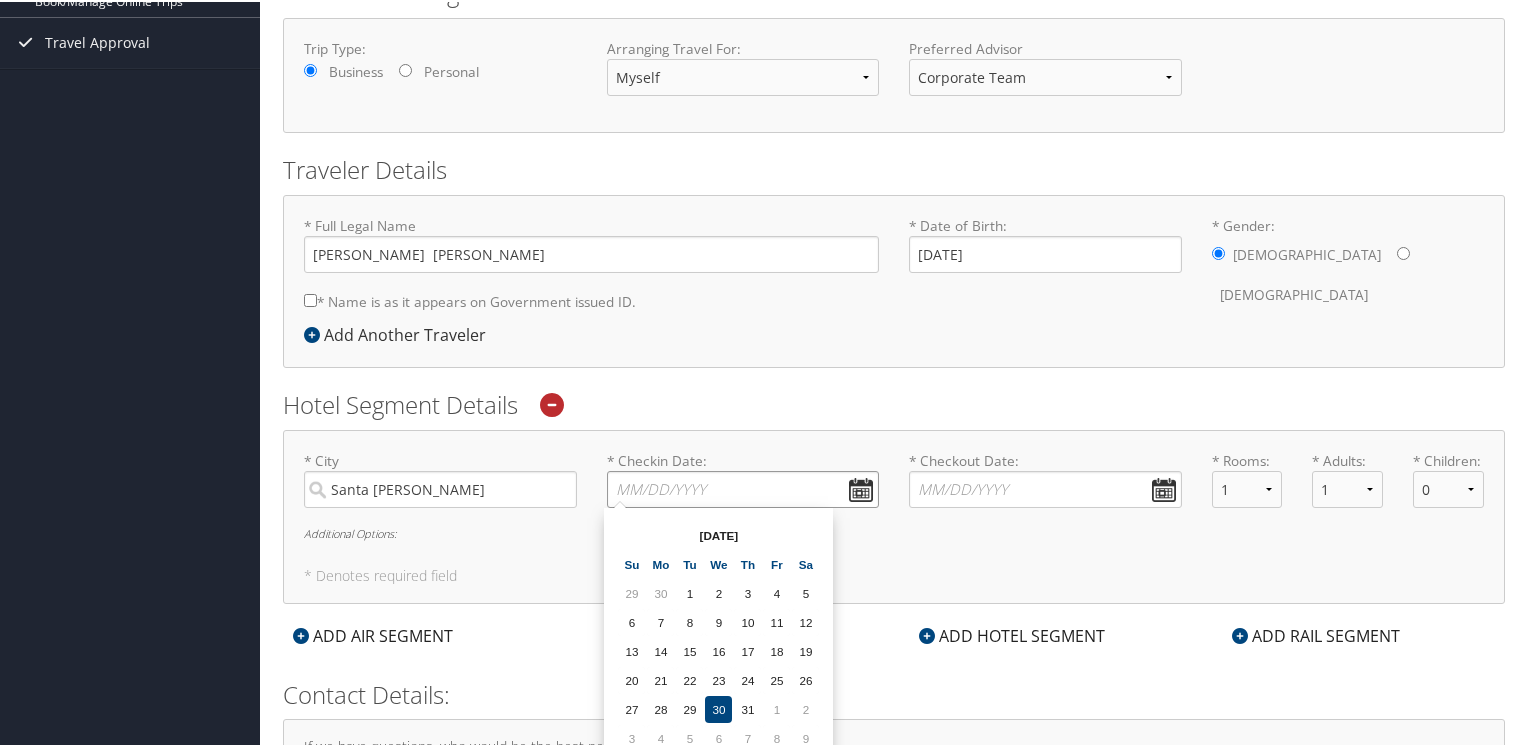 click on "* Checkin Date: Dates must be valid" at bounding box center [743, 487] 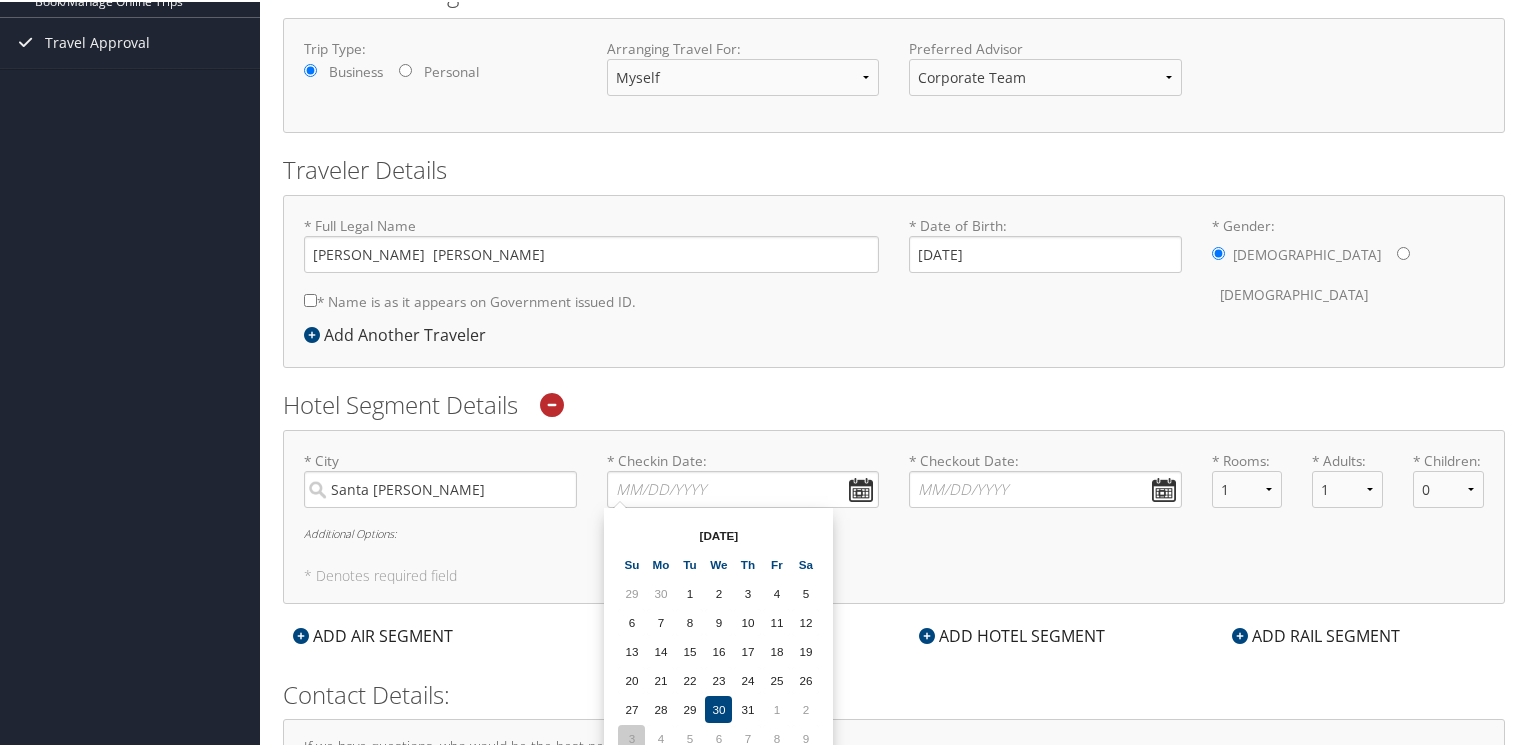 click on "3" at bounding box center (631, 736) 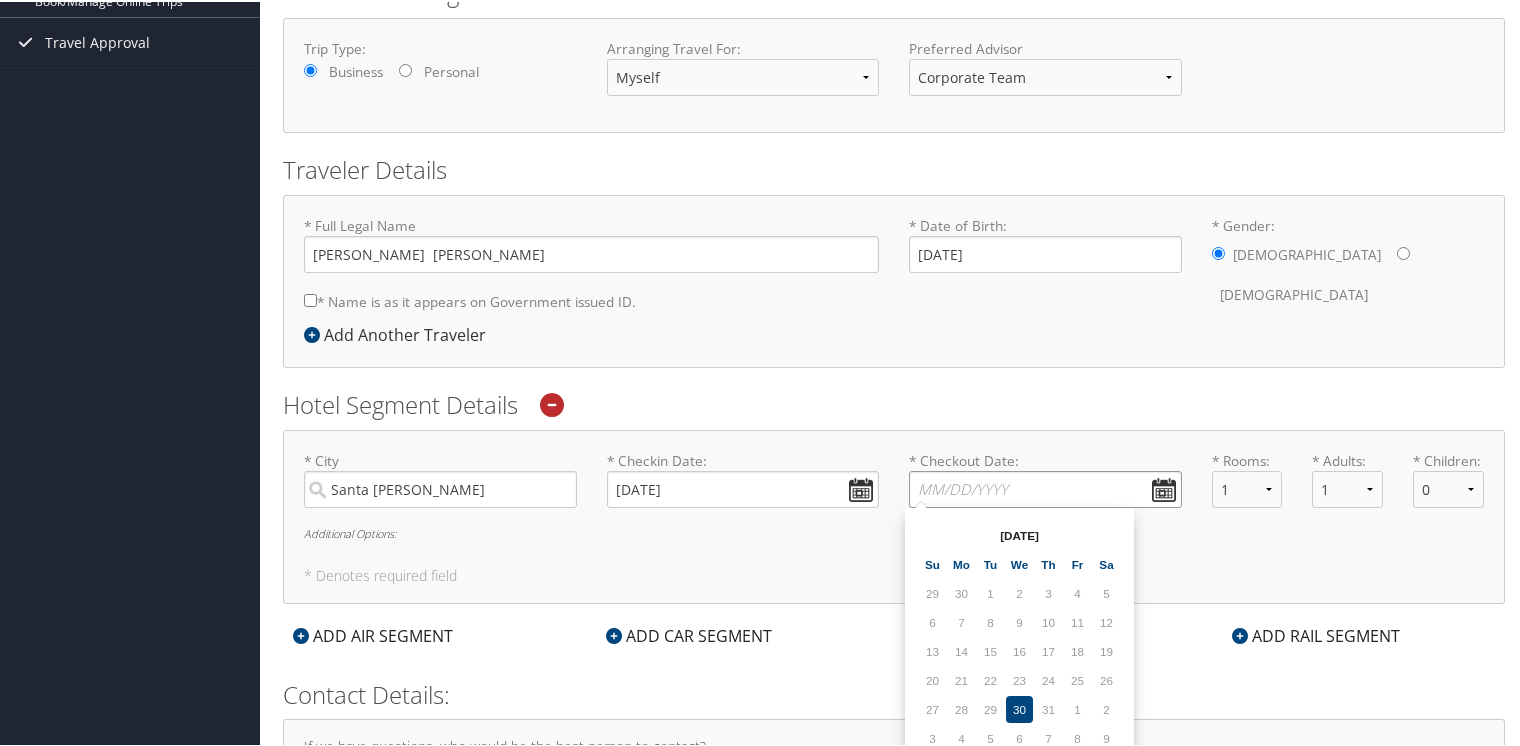 click on "* Checkout Date: Dates must be valid" at bounding box center [1045, 487] 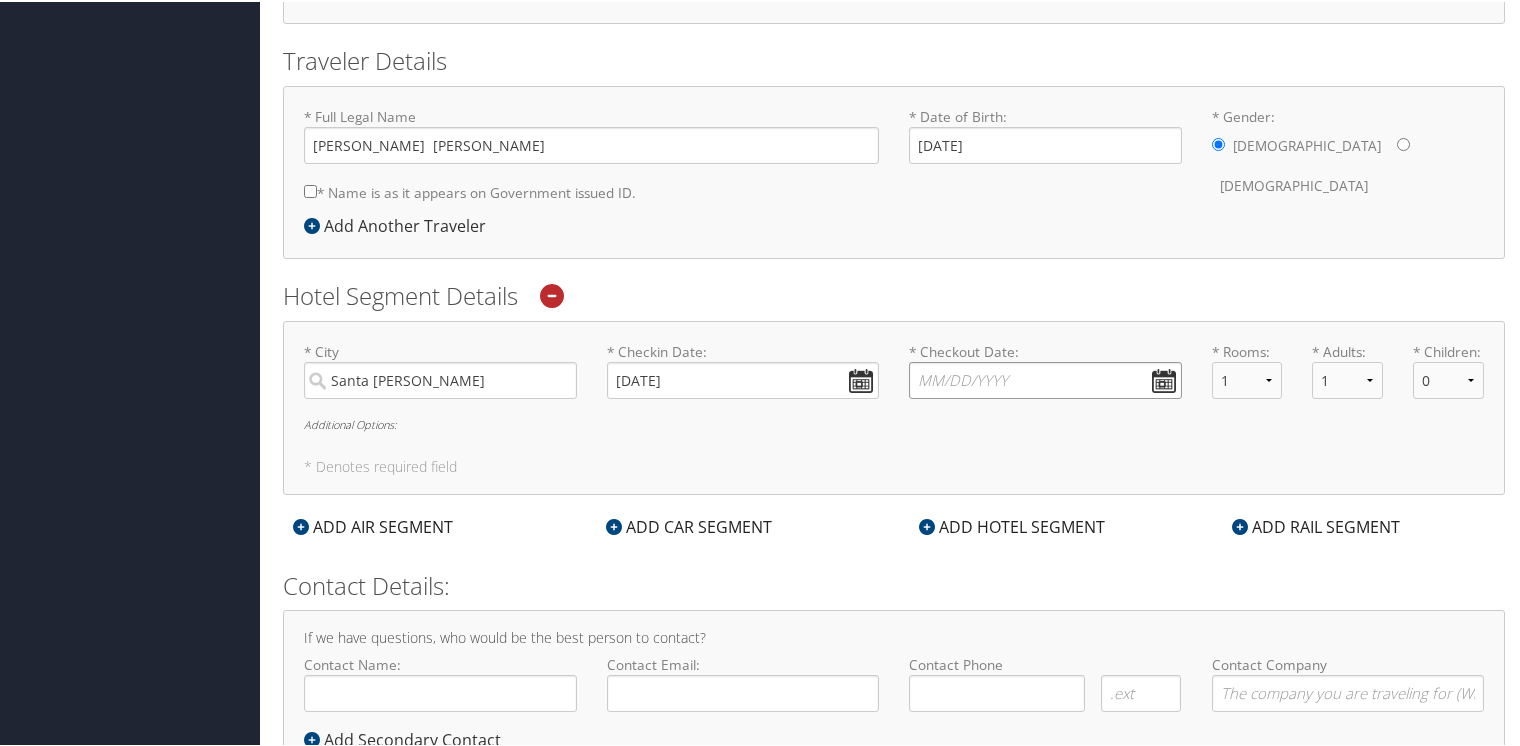 scroll, scrollTop: 411, scrollLeft: 0, axis: vertical 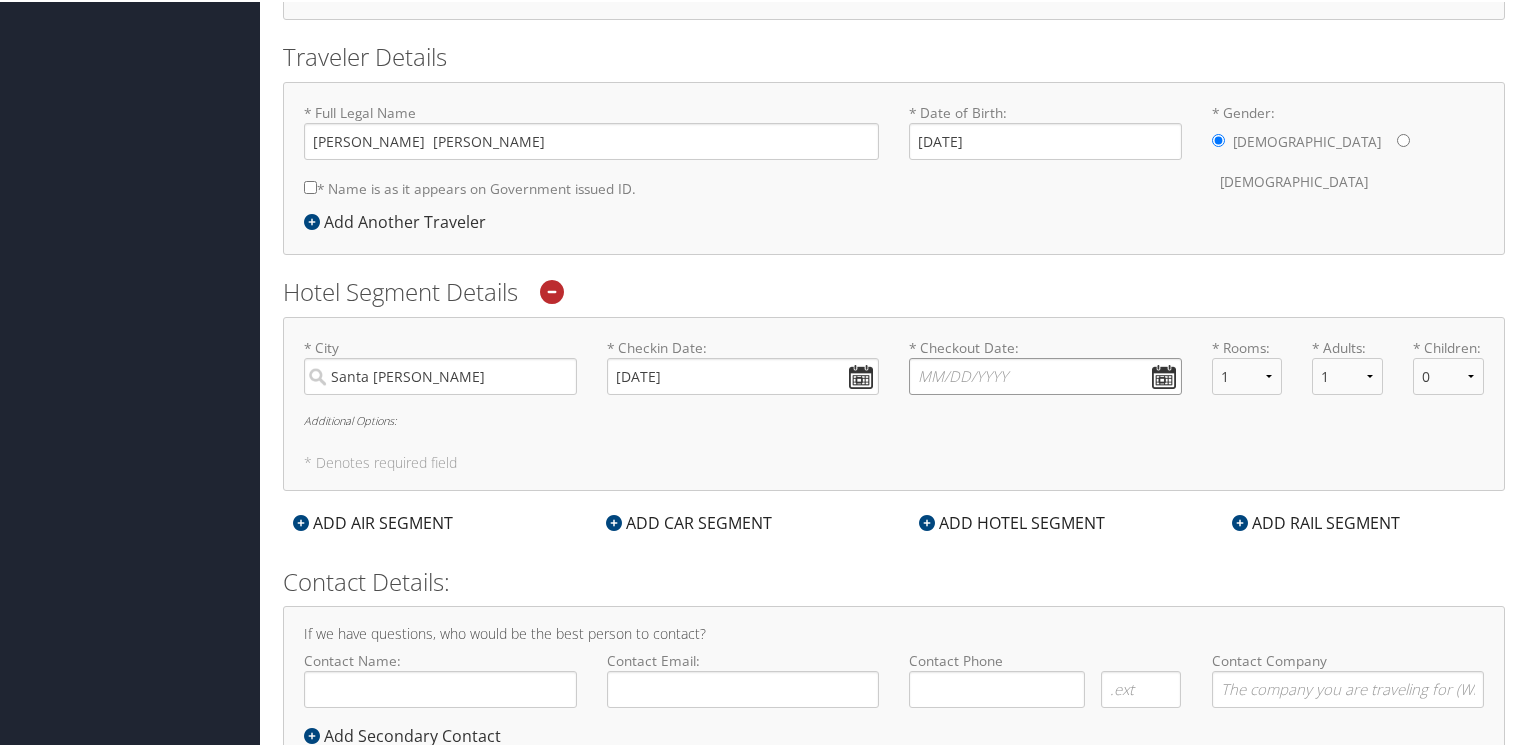 click on "* Checkout Date: Dates must be valid" at bounding box center (1045, 374) 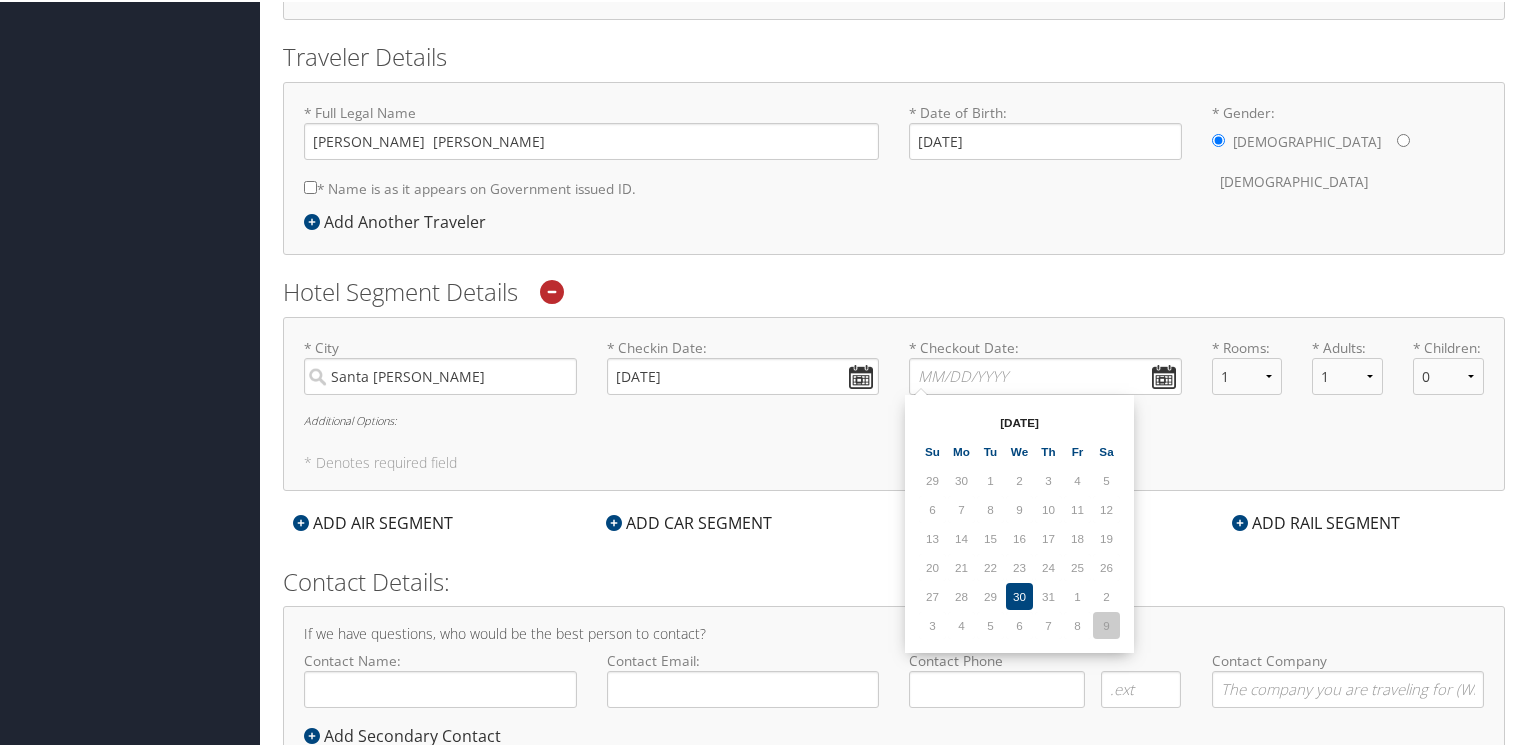 click on "9" at bounding box center [1106, 623] 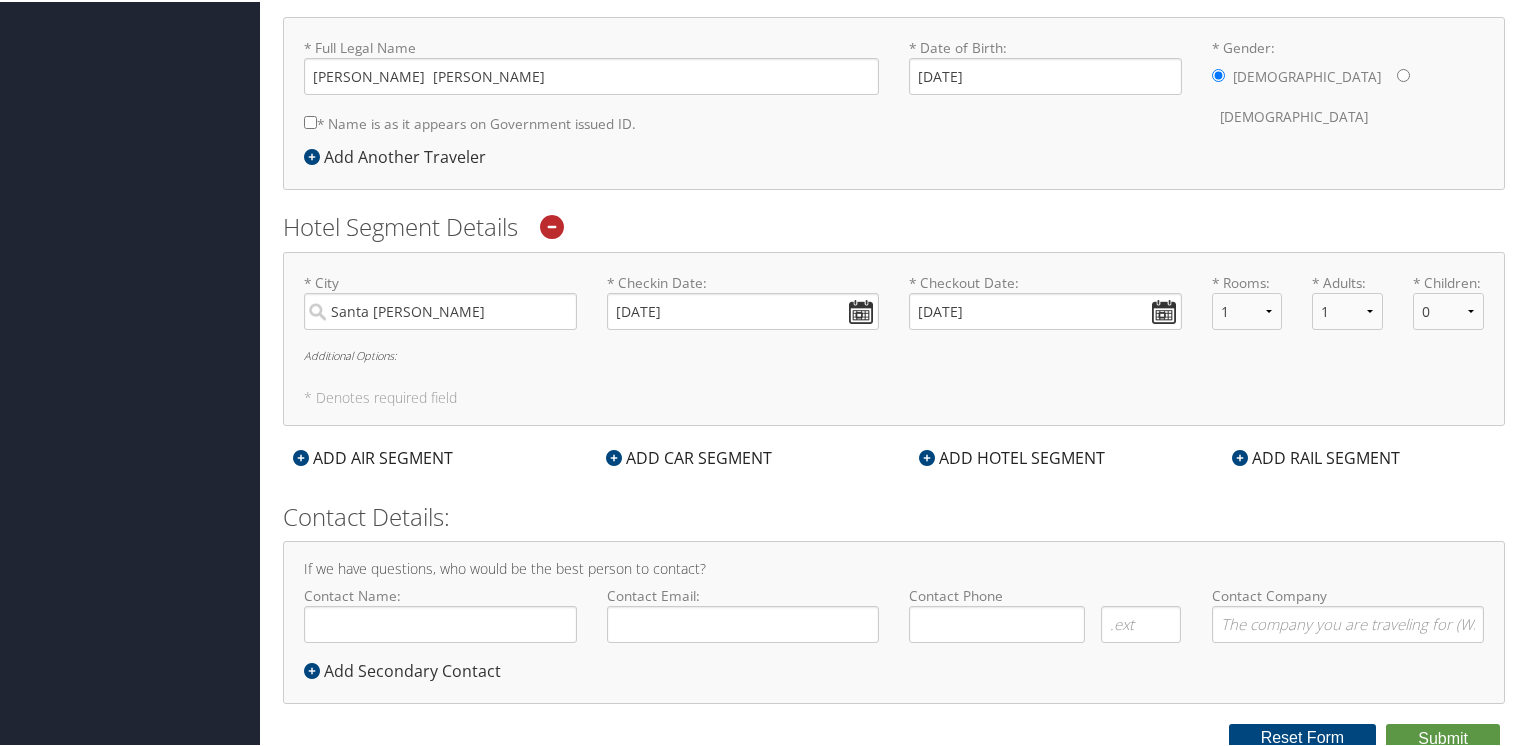 scroll, scrollTop: 480, scrollLeft: 0, axis: vertical 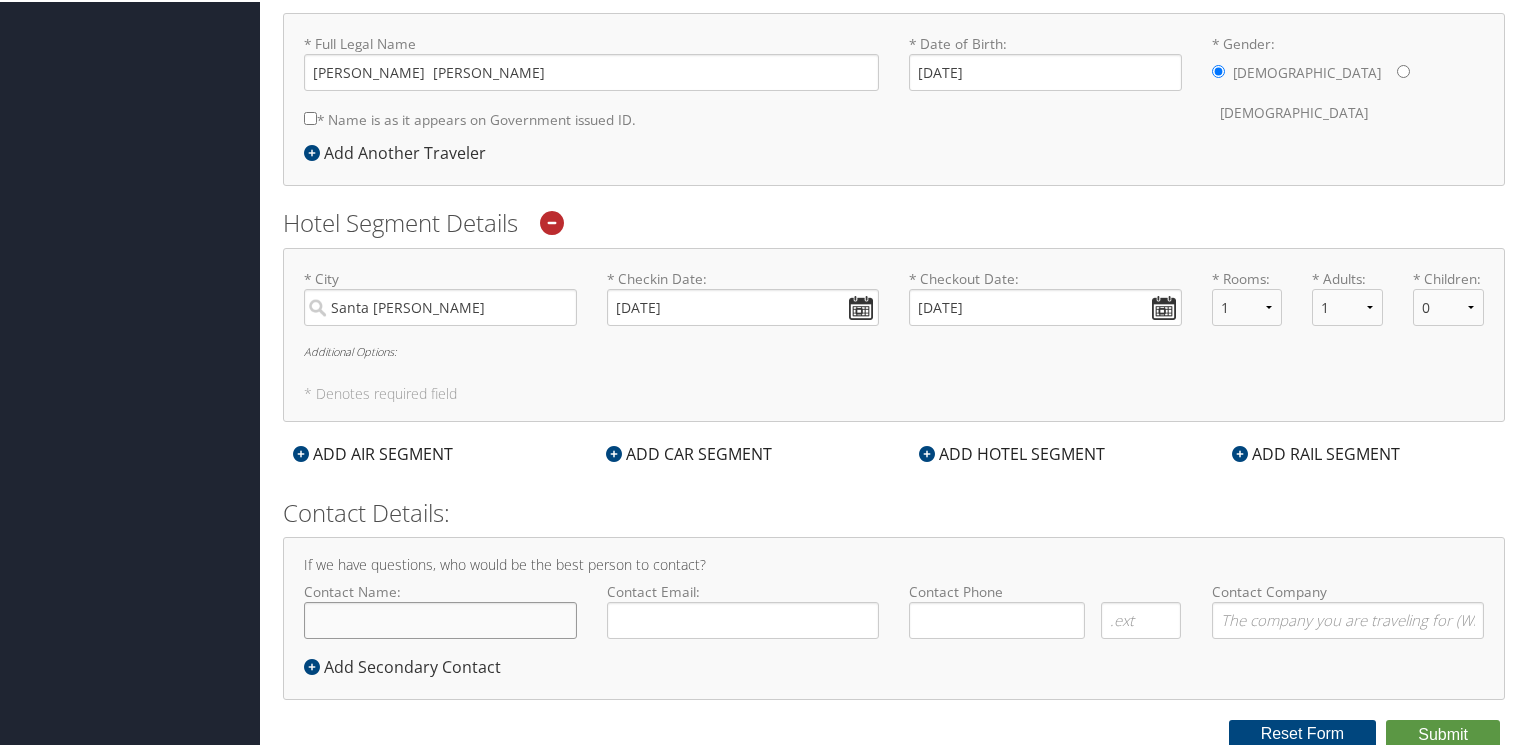 click on "Contact Name:" 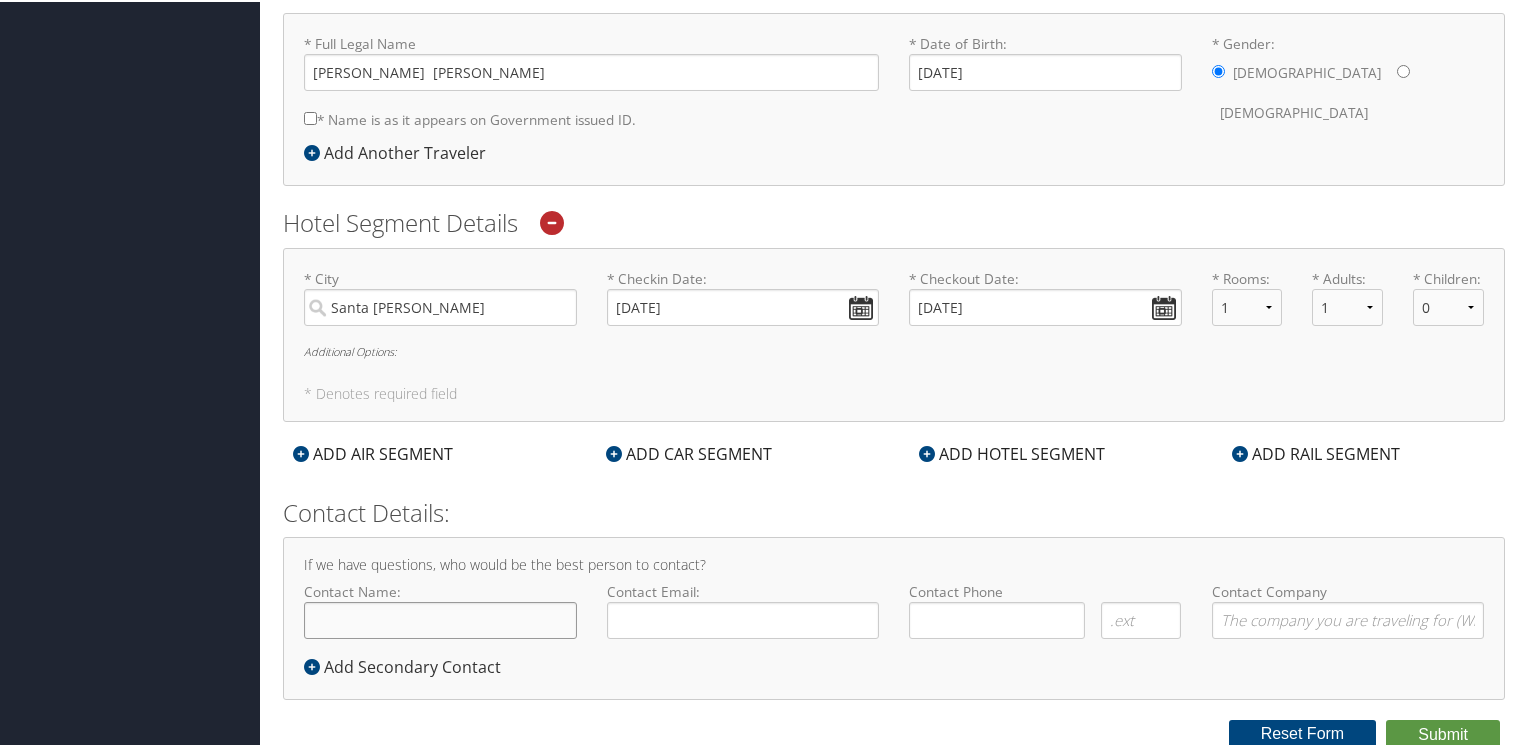 type on "[PERSON_NAME] [PERSON_NAME]" 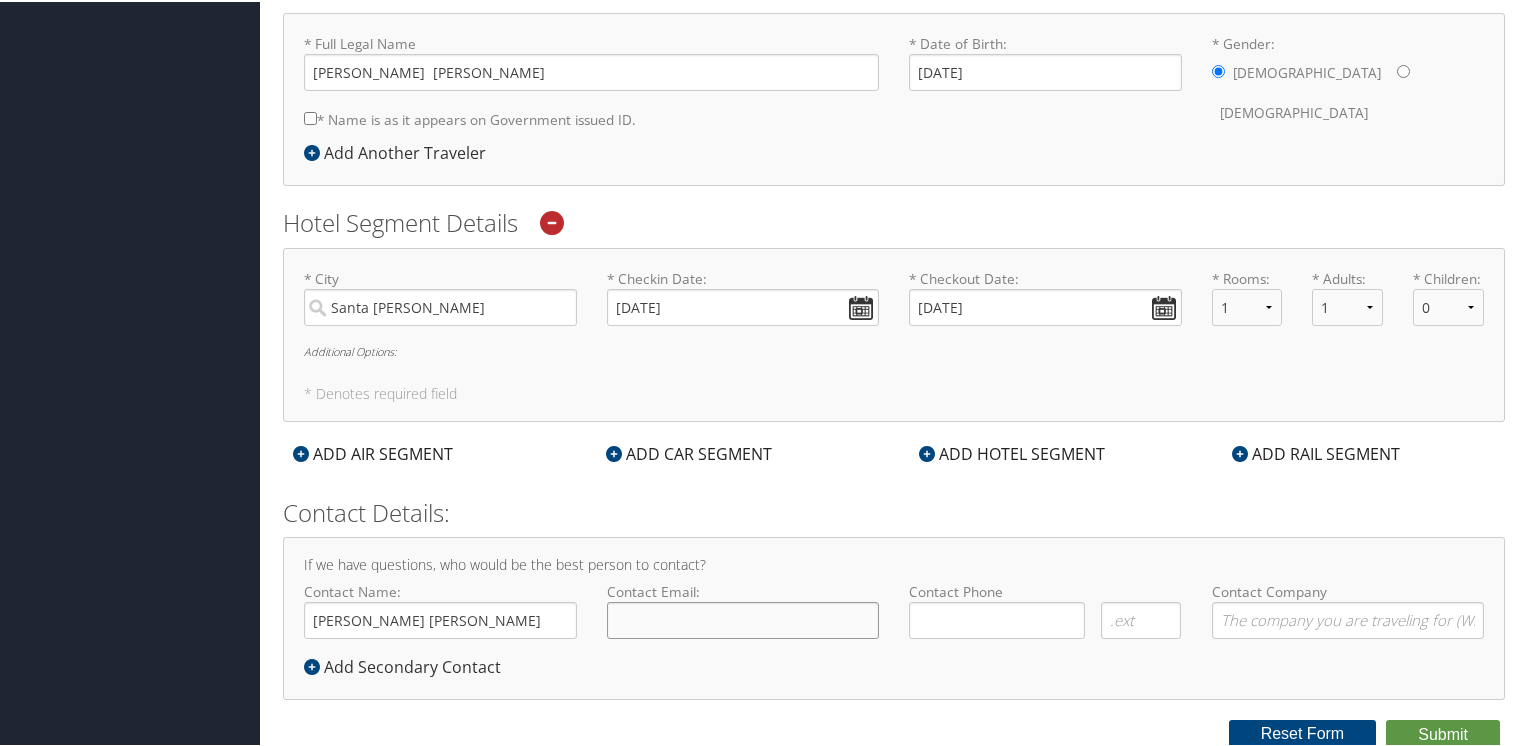 type on "pradeep.raikar@magna.com" 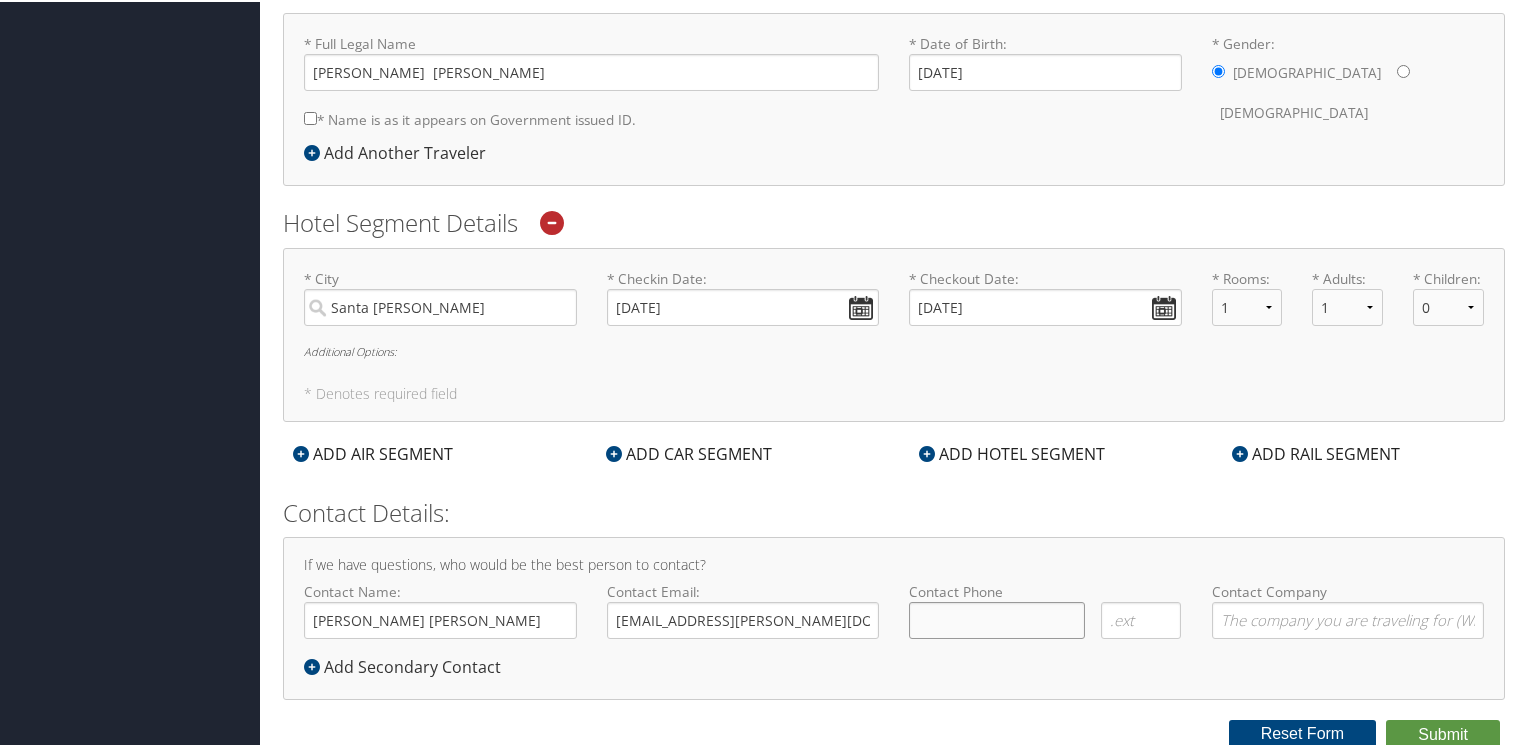 type on "(   )    -" 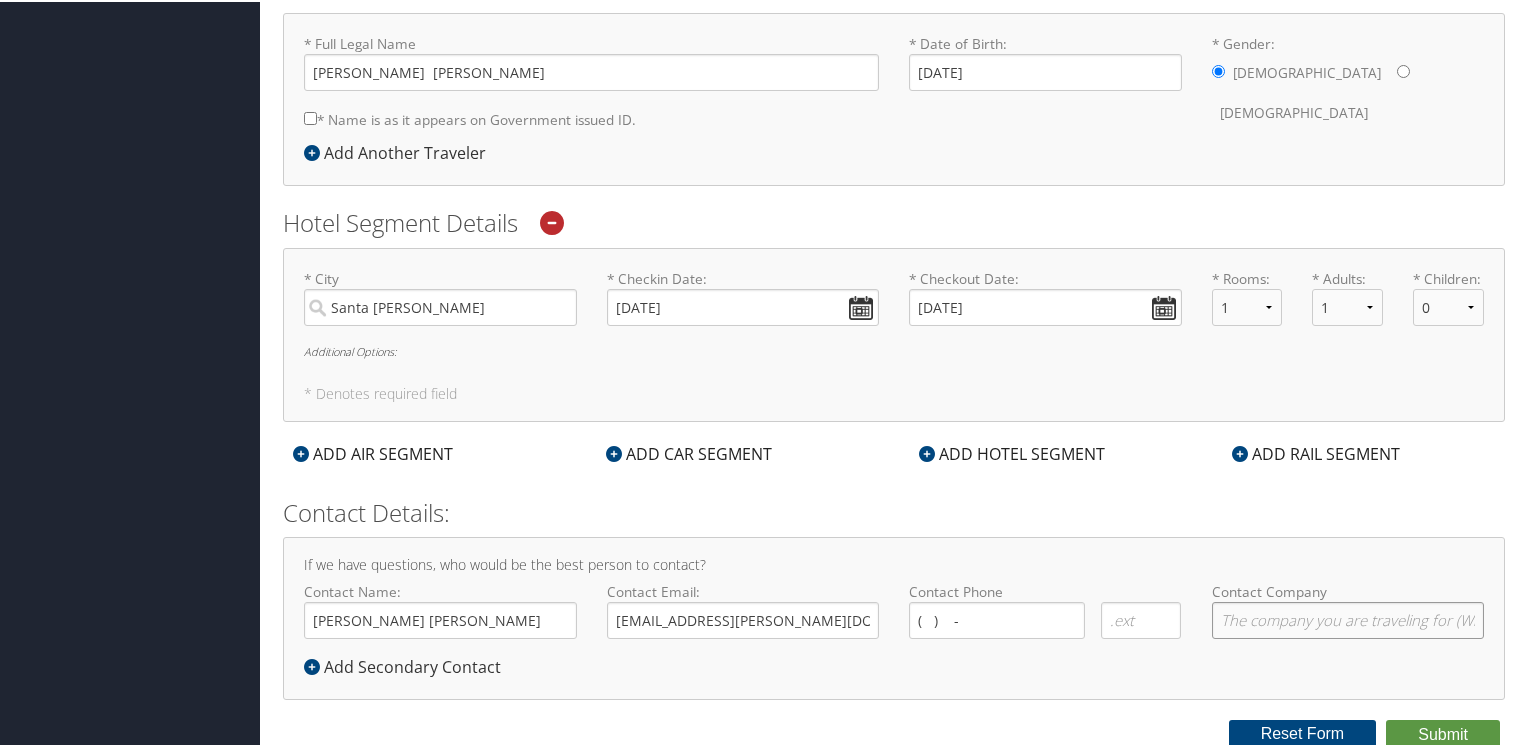 type on "Magna Electronics" 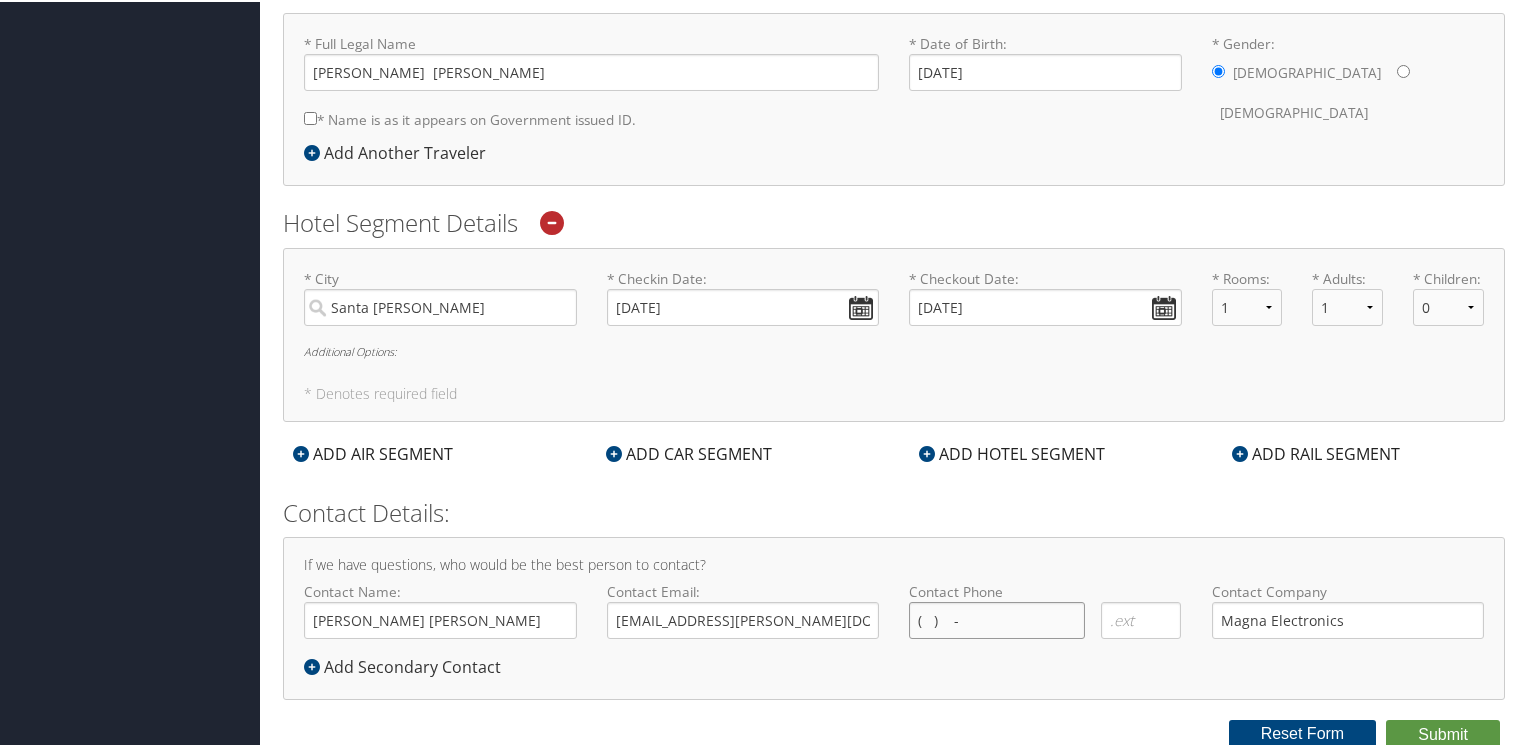 click on "(   )    -" at bounding box center [997, 618] 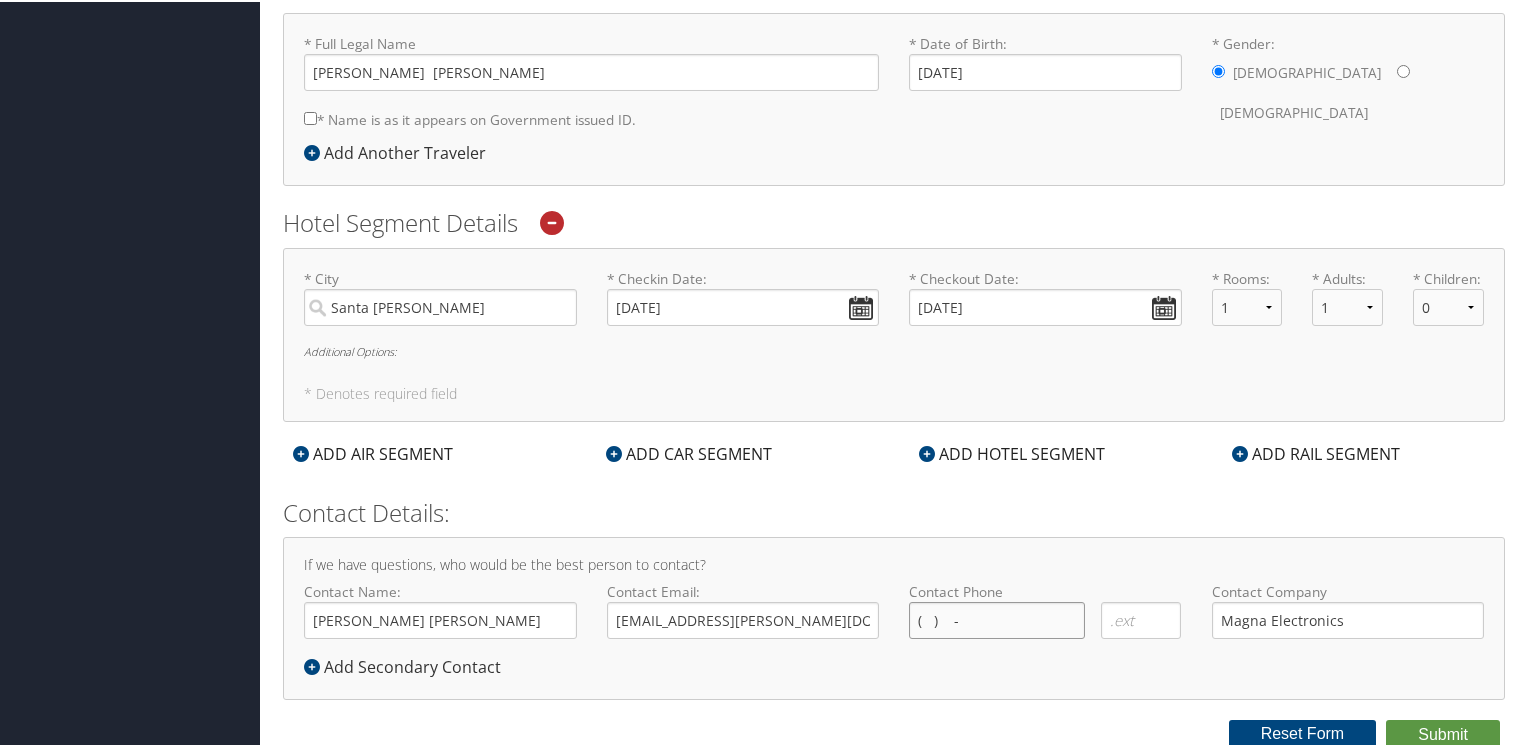 type on "(   )    -" 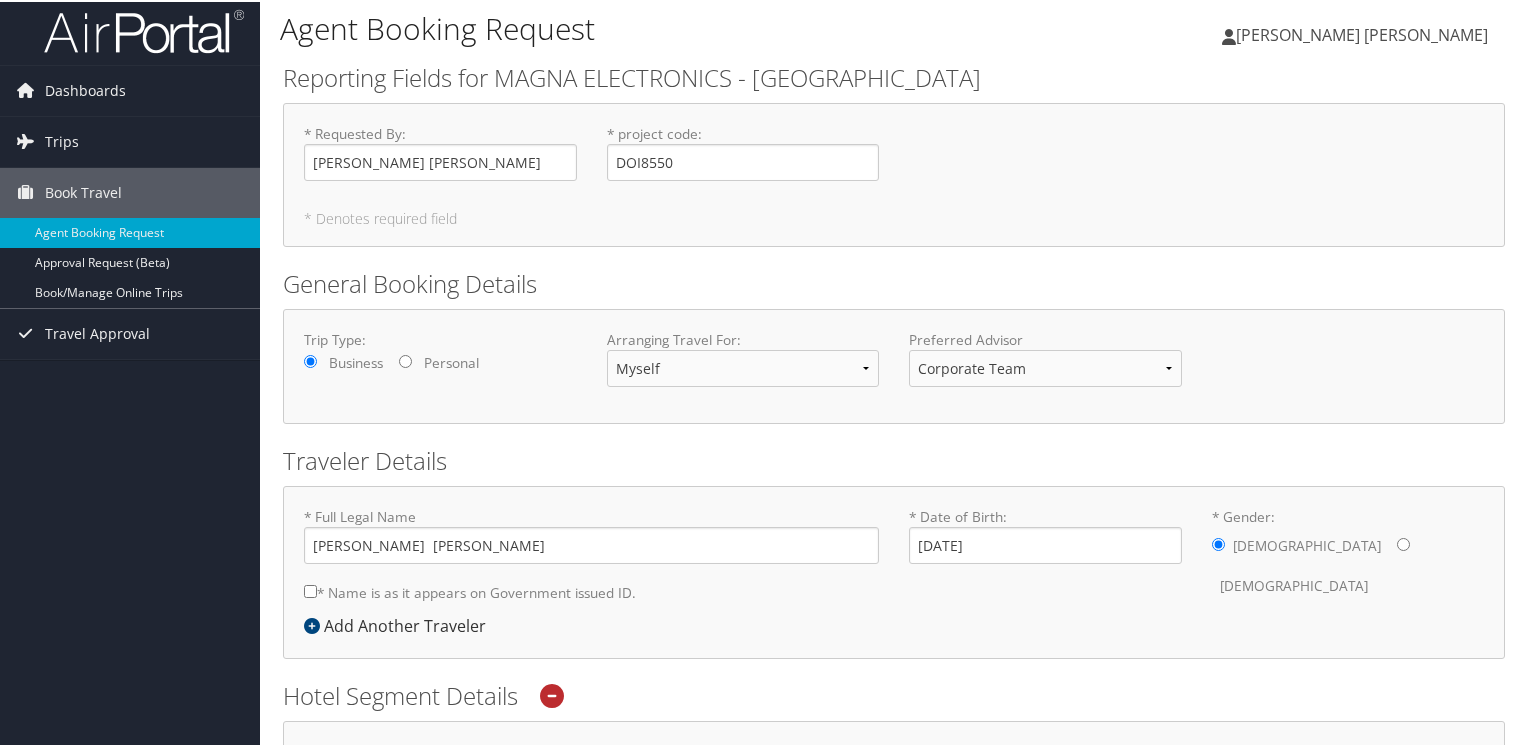 scroll, scrollTop: 0, scrollLeft: 0, axis: both 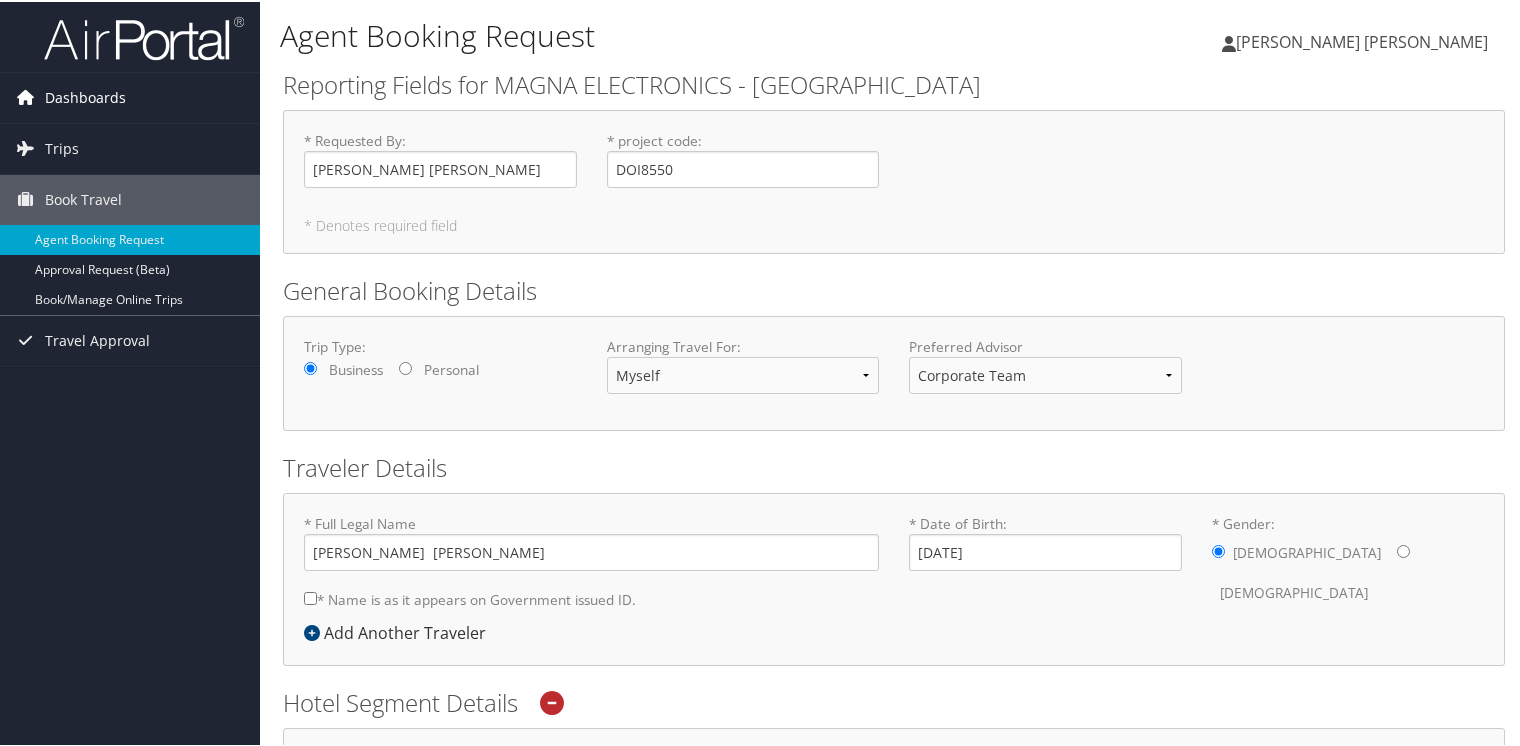 type on "(404) 641-4707" 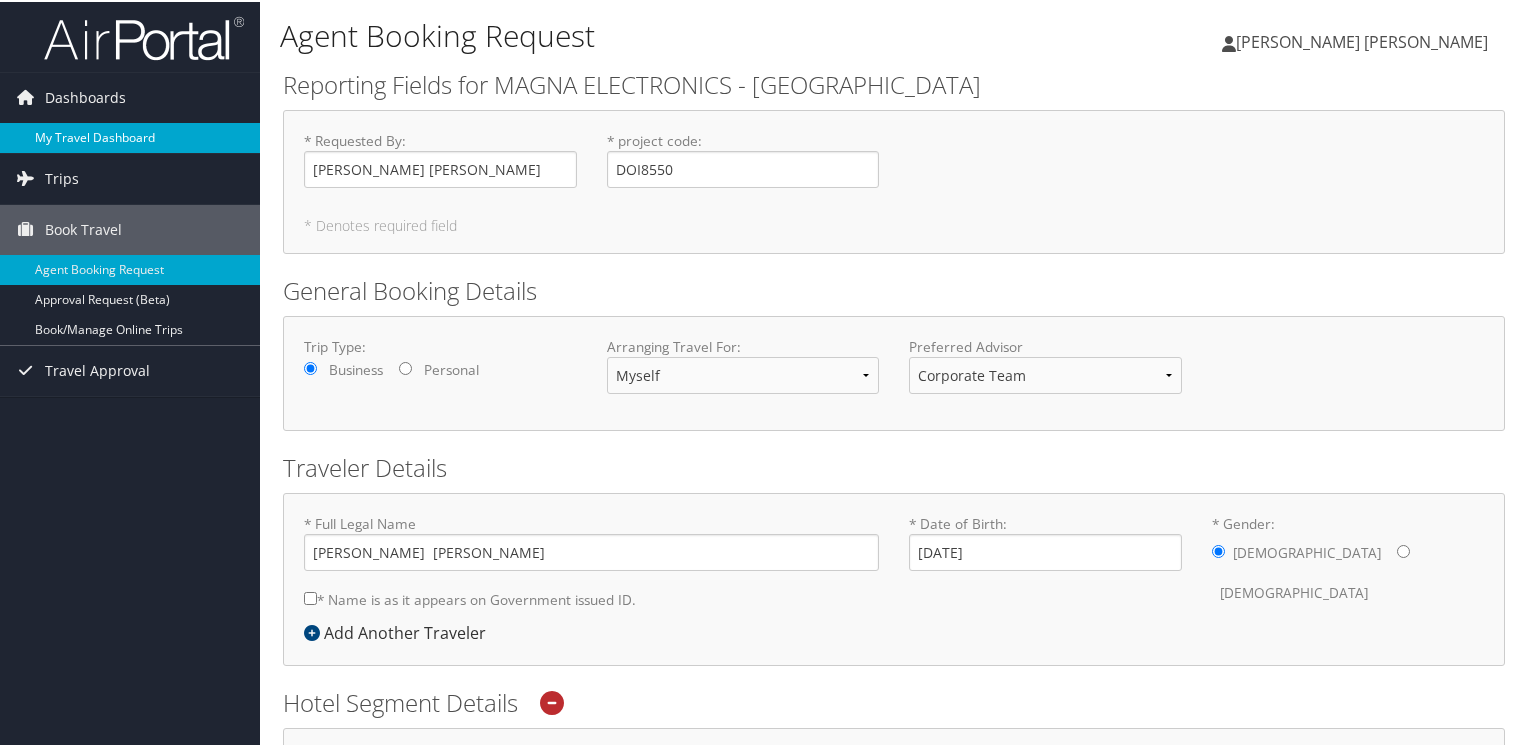 click on "My Travel Dashboard" at bounding box center [130, 136] 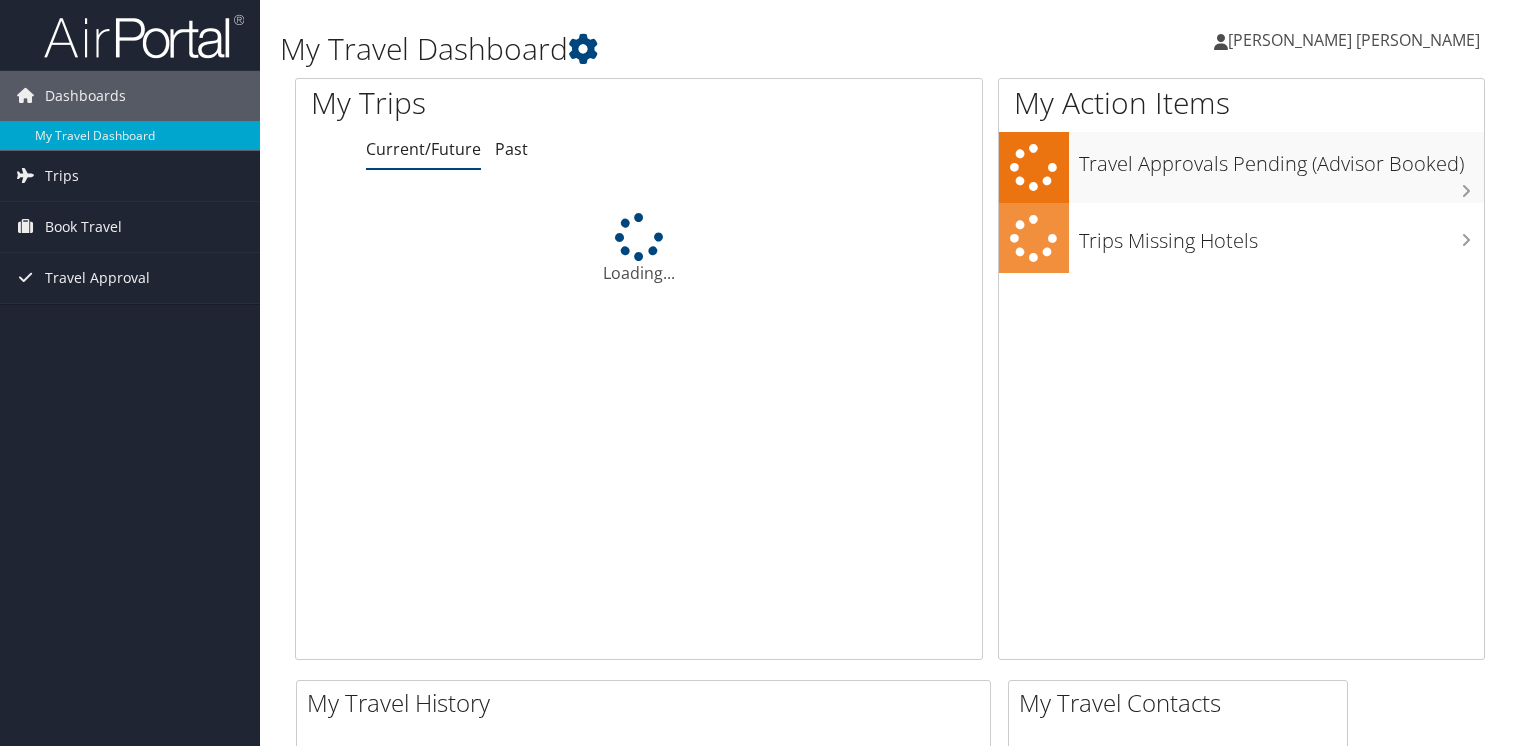 scroll, scrollTop: 0, scrollLeft: 0, axis: both 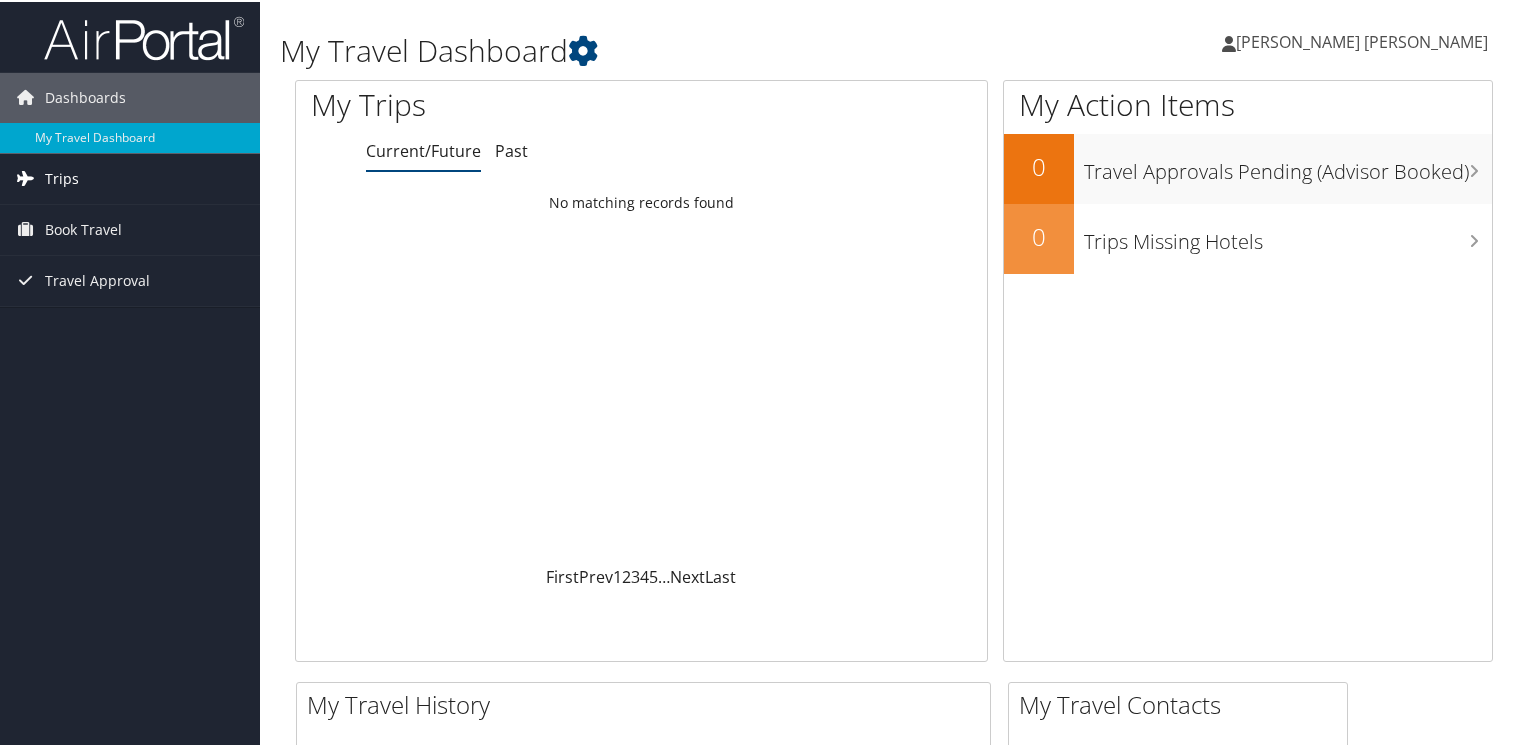 click on "Trips" at bounding box center (62, 177) 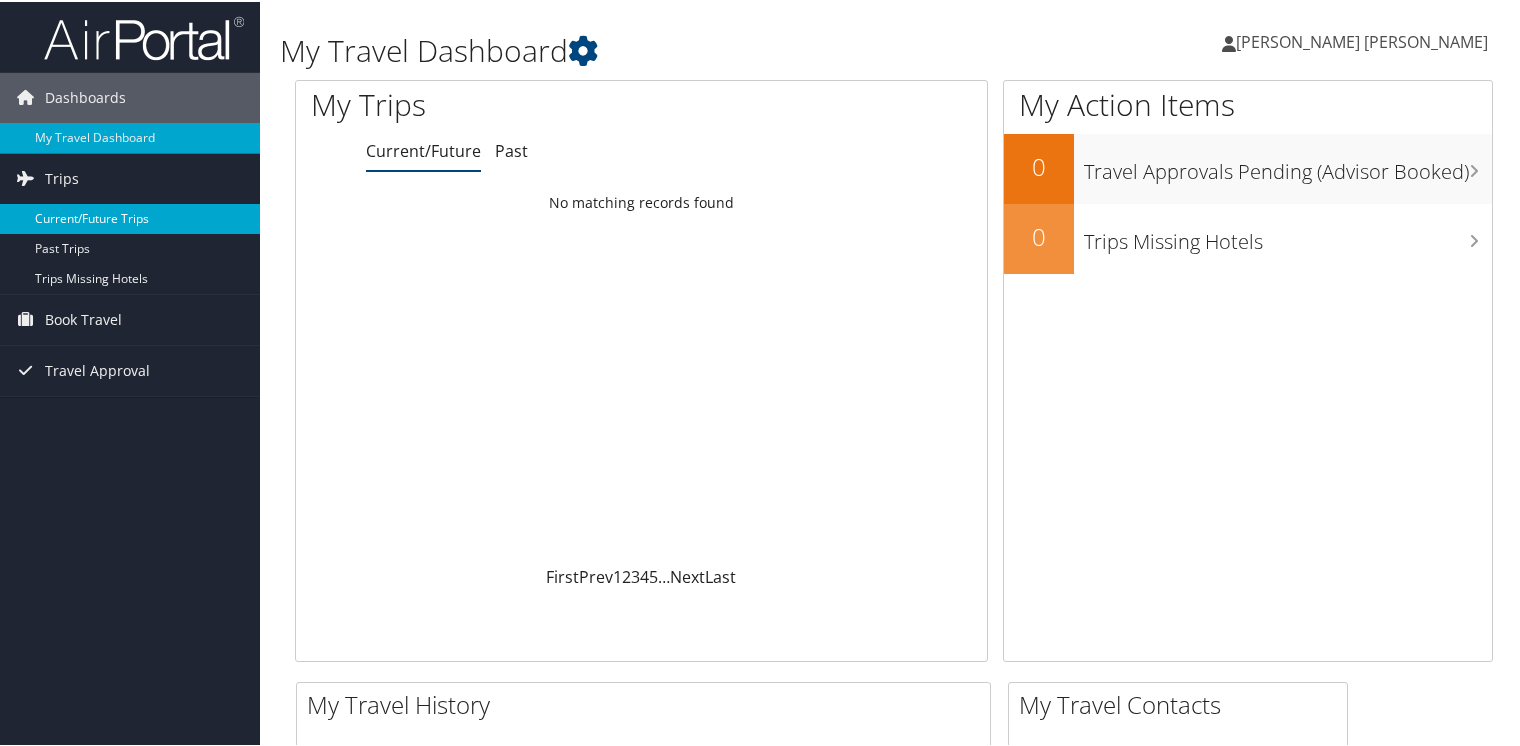 click on "Current/Future Trips" at bounding box center (130, 217) 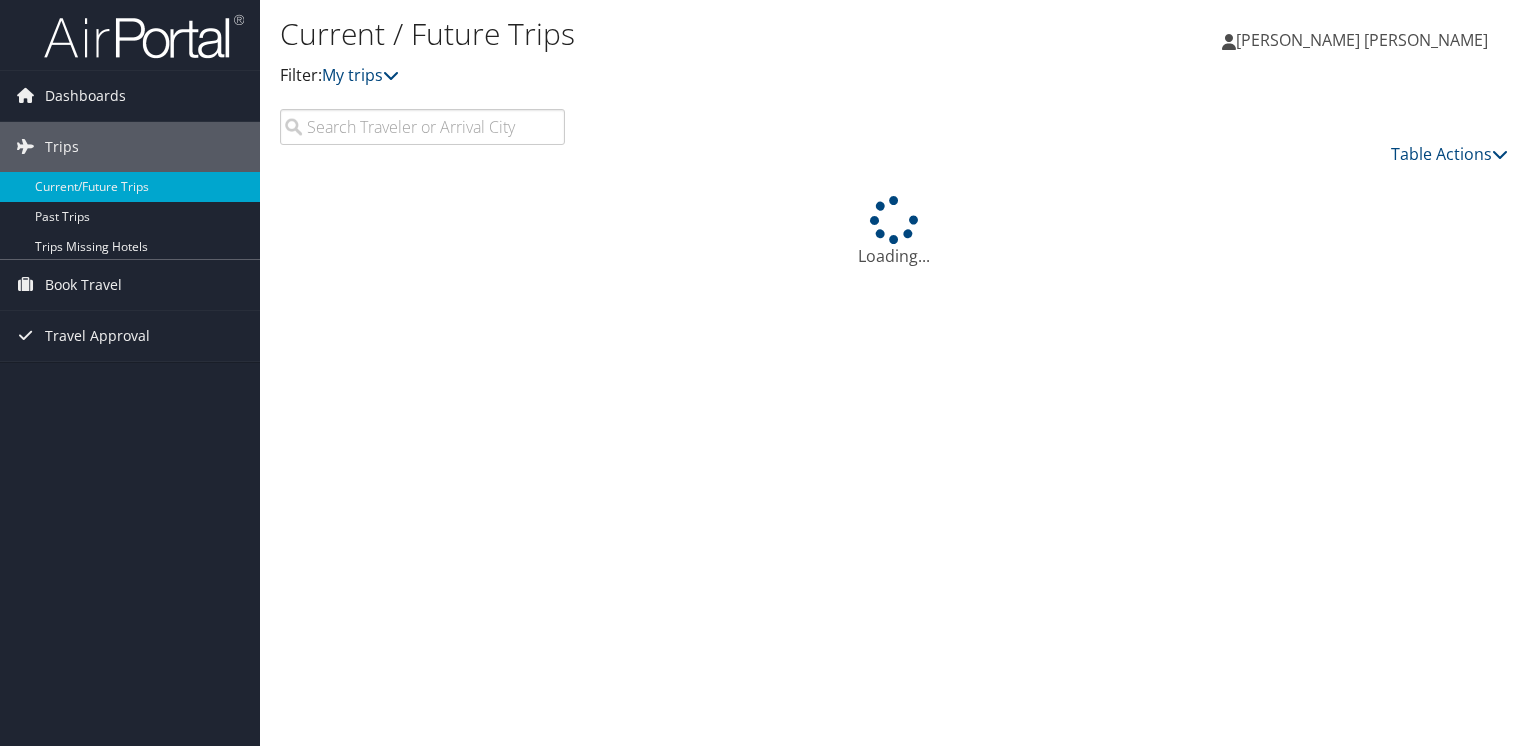 scroll, scrollTop: 0, scrollLeft: 0, axis: both 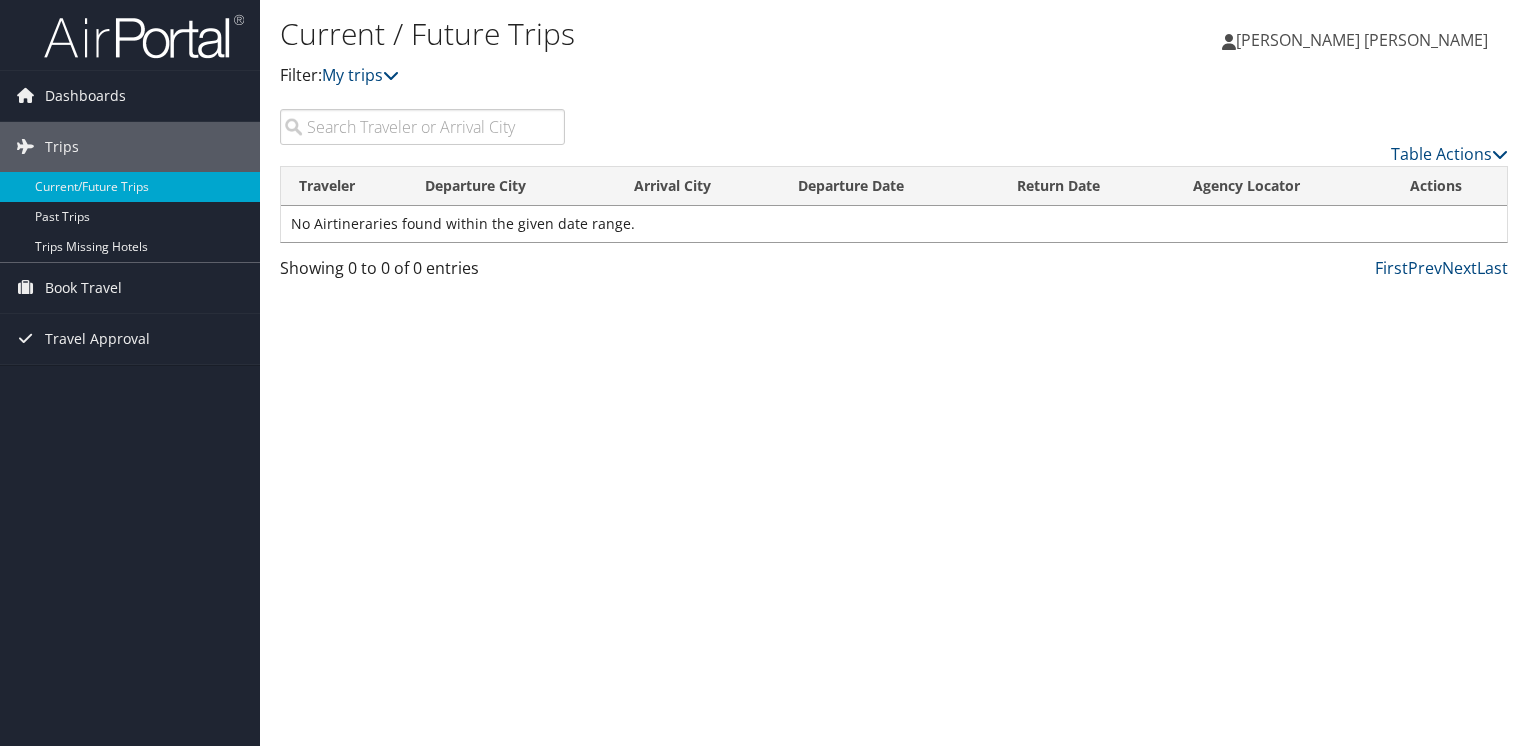 click at bounding box center (422, 127) 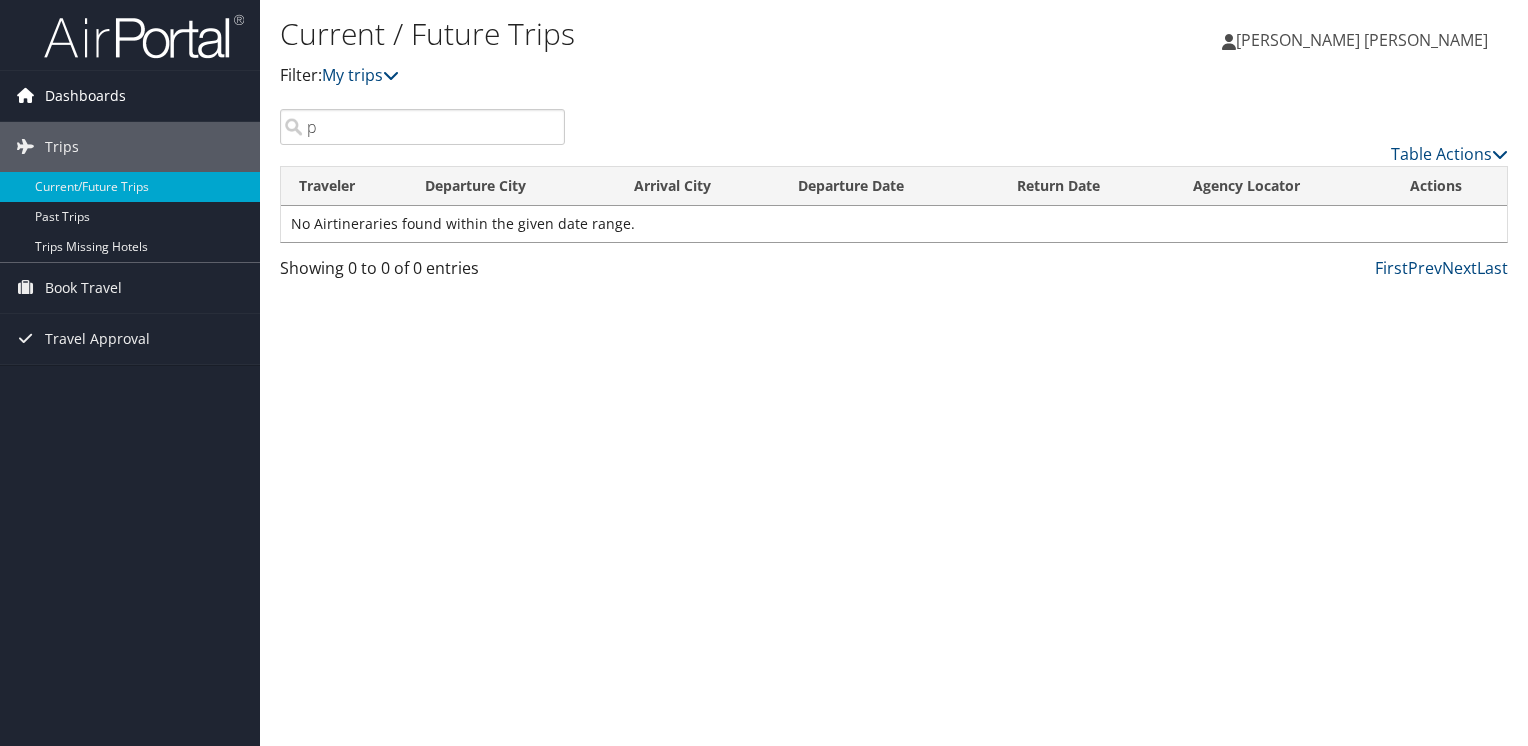type on "p" 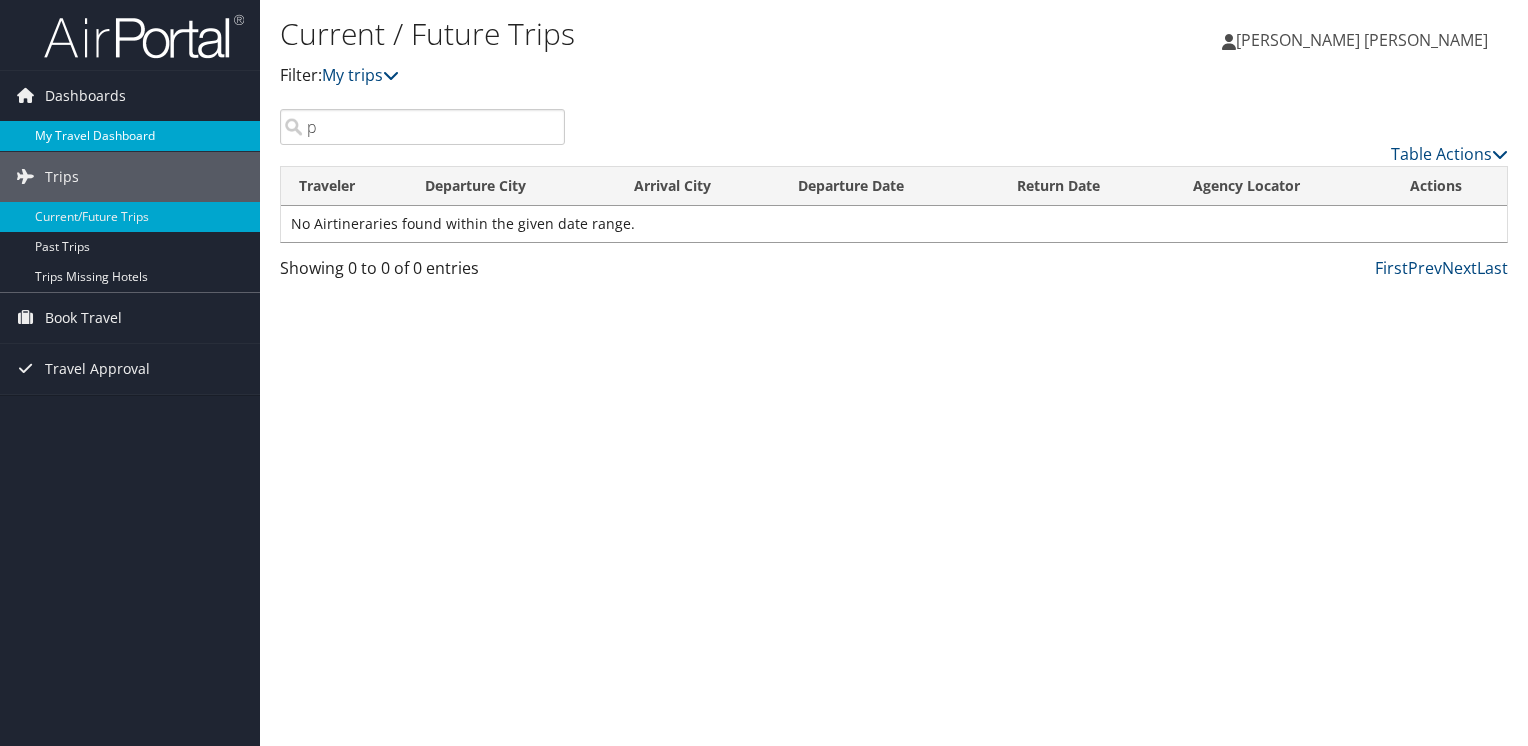 click on "My Travel Dashboard" at bounding box center [130, 136] 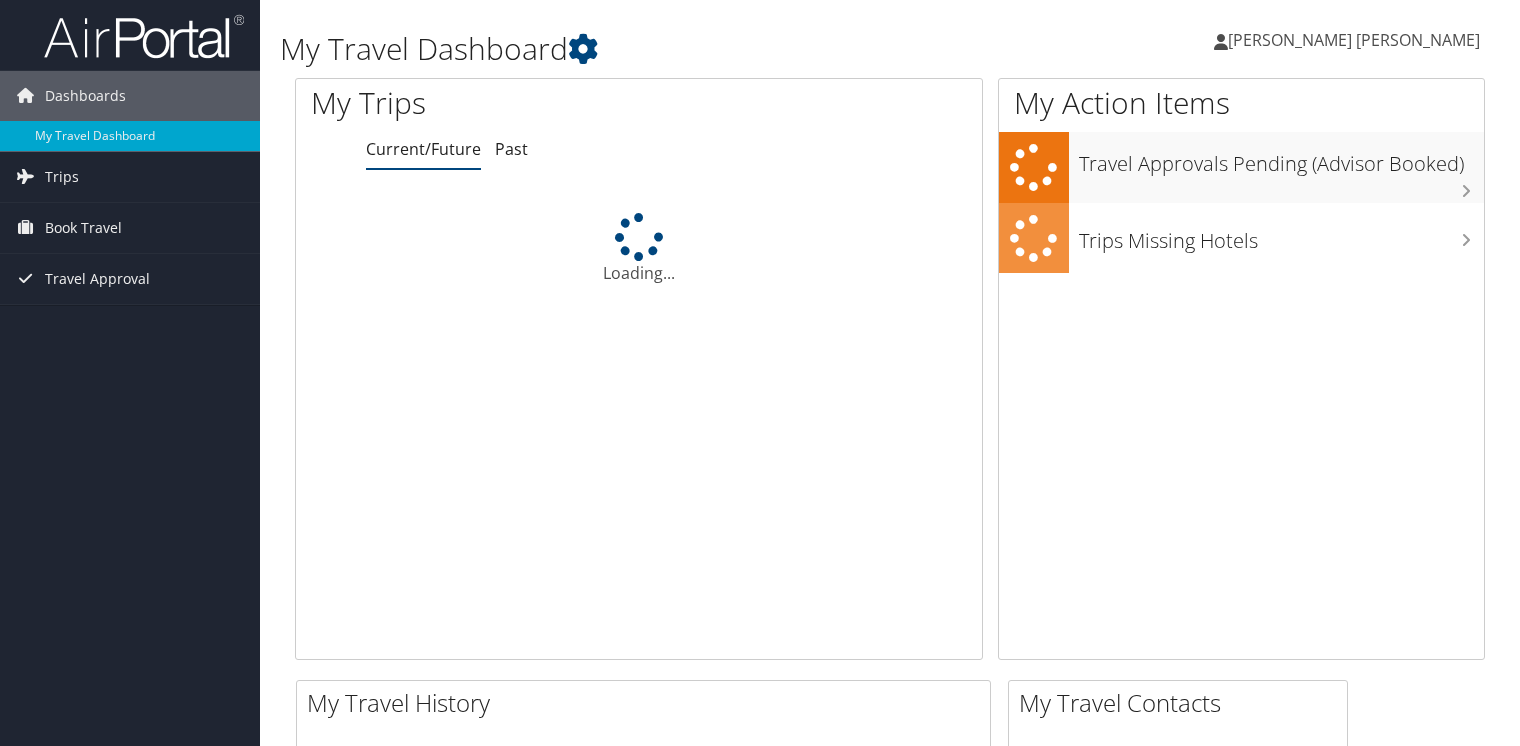scroll, scrollTop: 0, scrollLeft: 0, axis: both 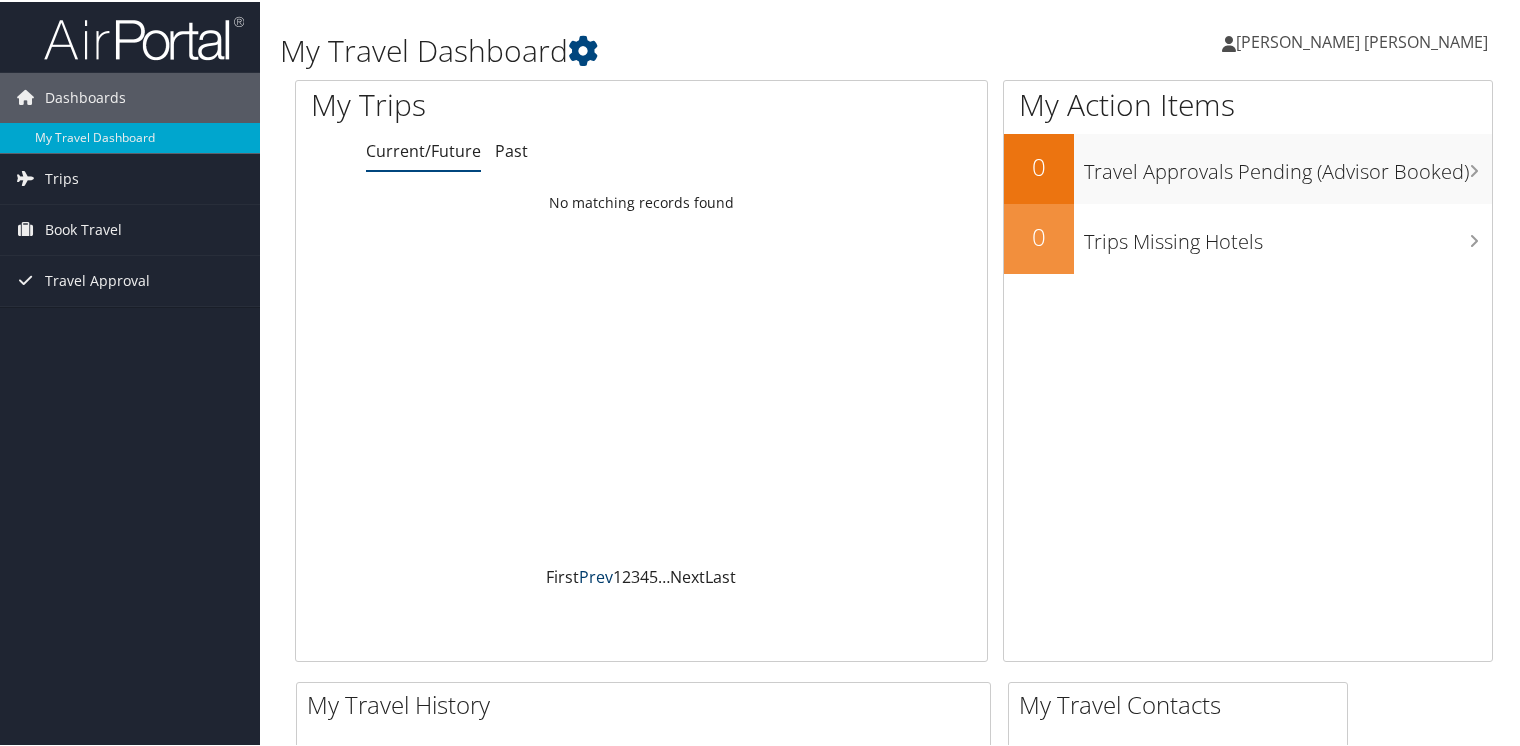 click on "Prev" at bounding box center [596, 575] 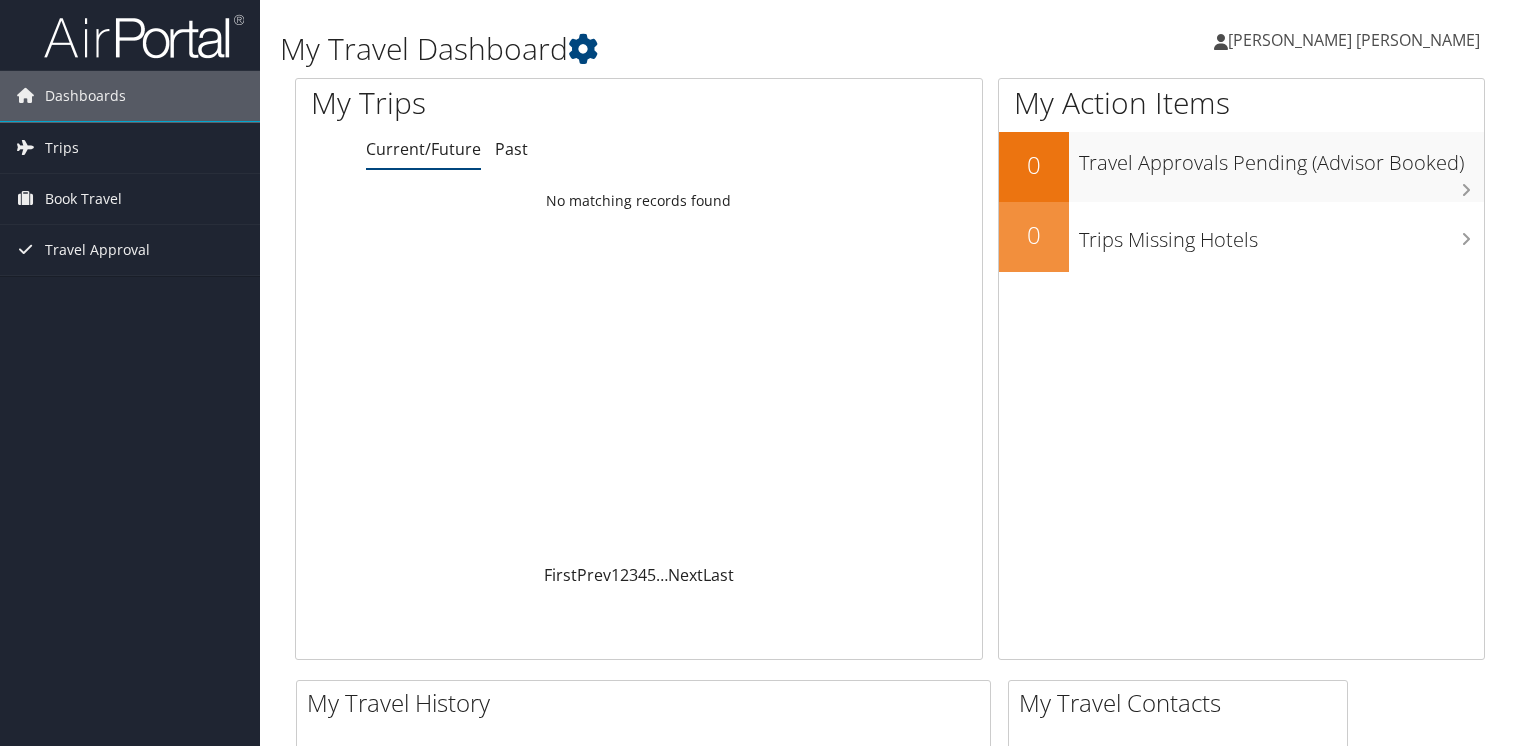 scroll, scrollTop: 0, scrollLeft: 0, axis: both 